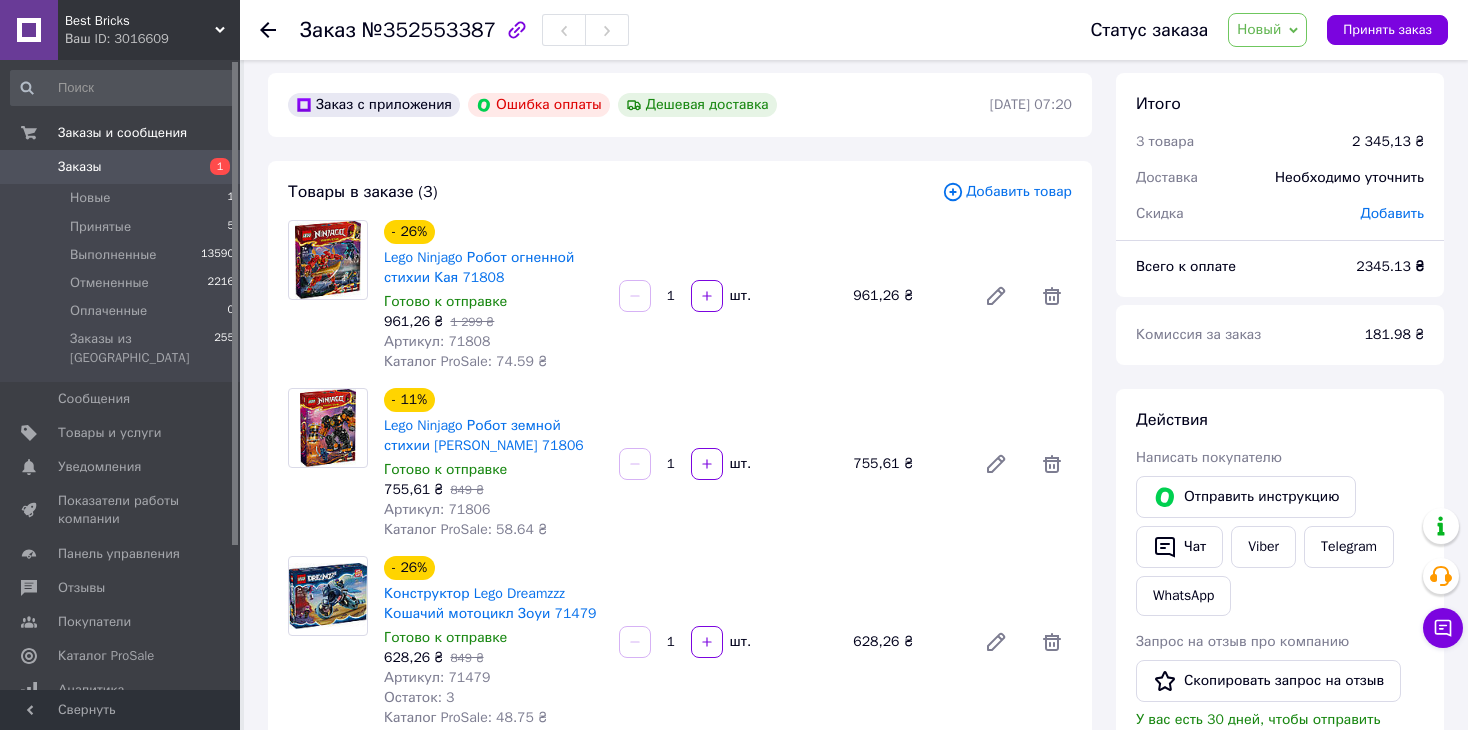 scroll, scrollTop: 211, scrollLeft: 0, axis: vertical 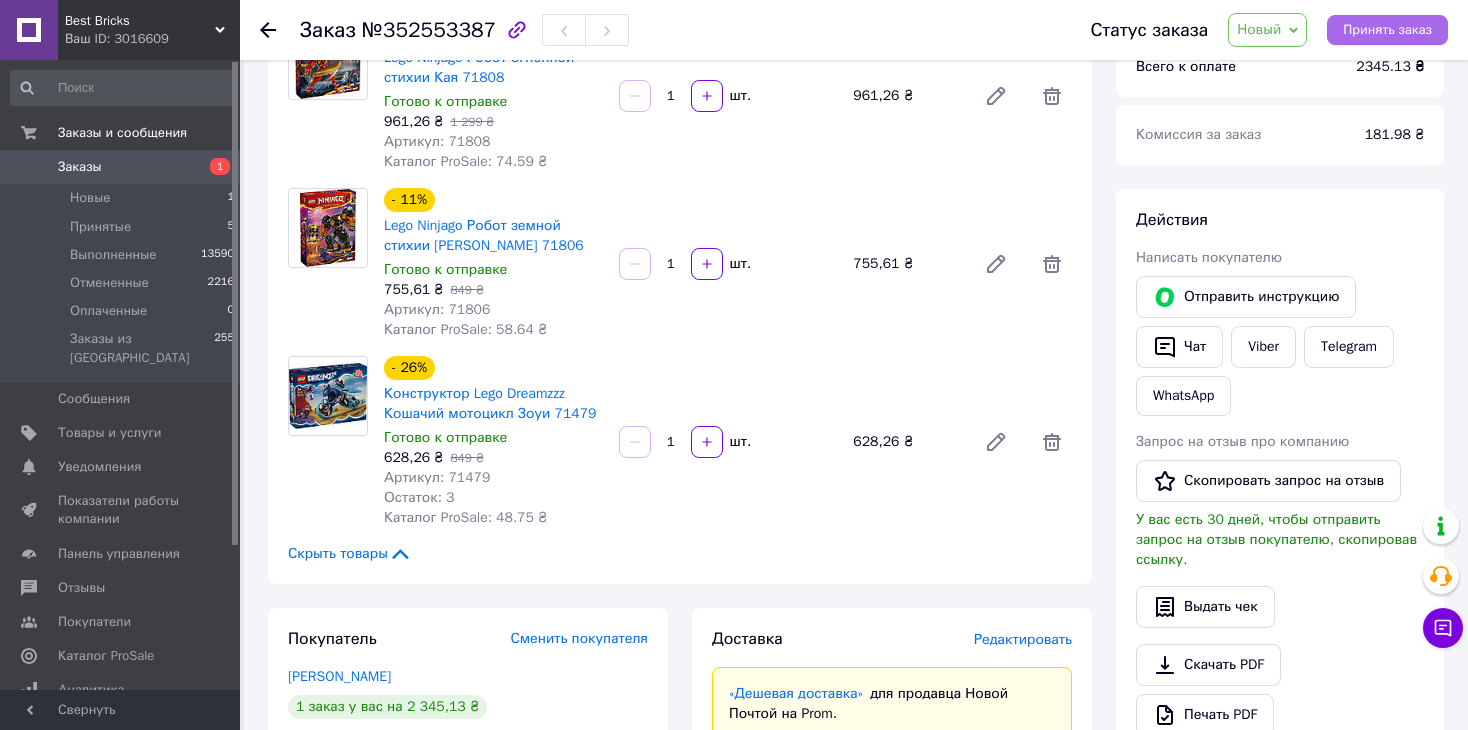 click on "Принять заказ" at bounding box center [1387, 30] 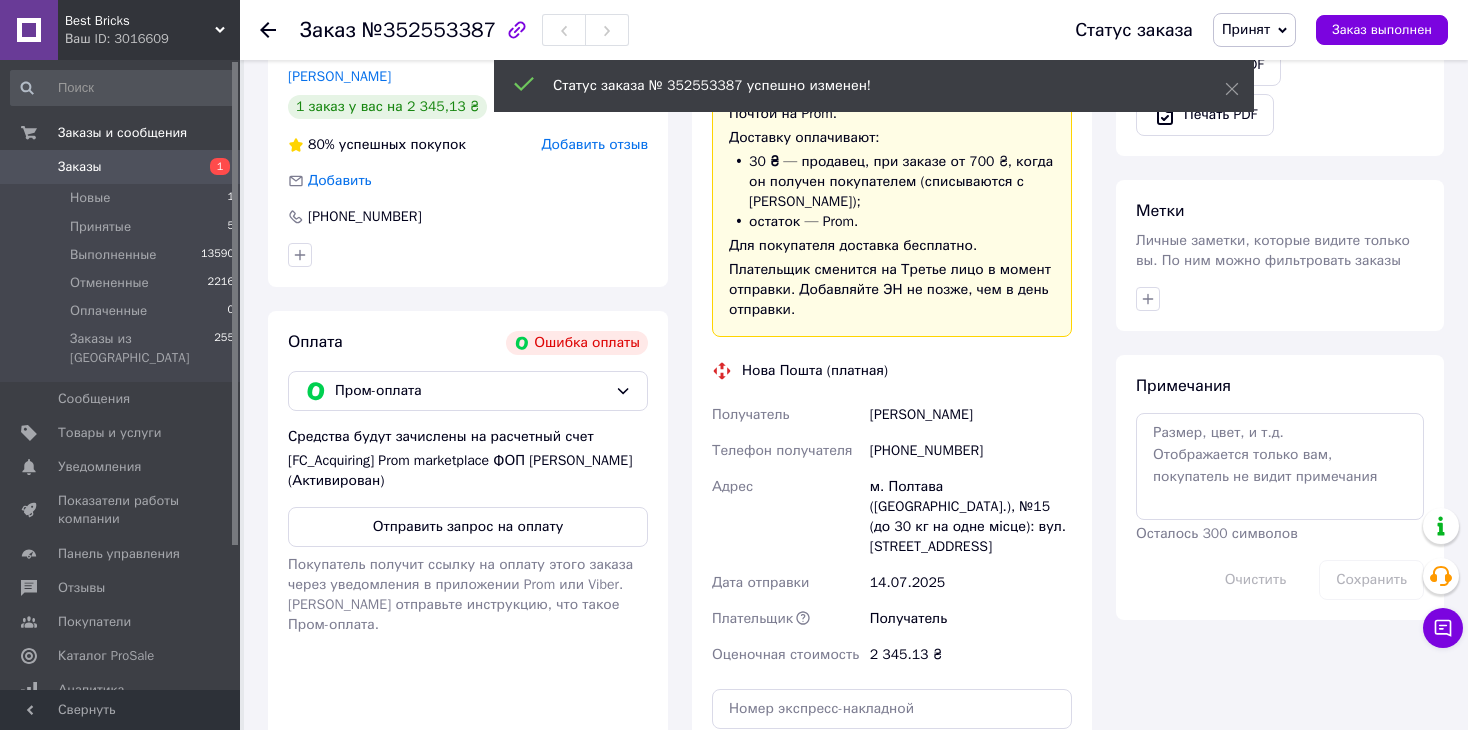 scroll, scrollTop: 911, scrollLeft: 0, axis: vertical 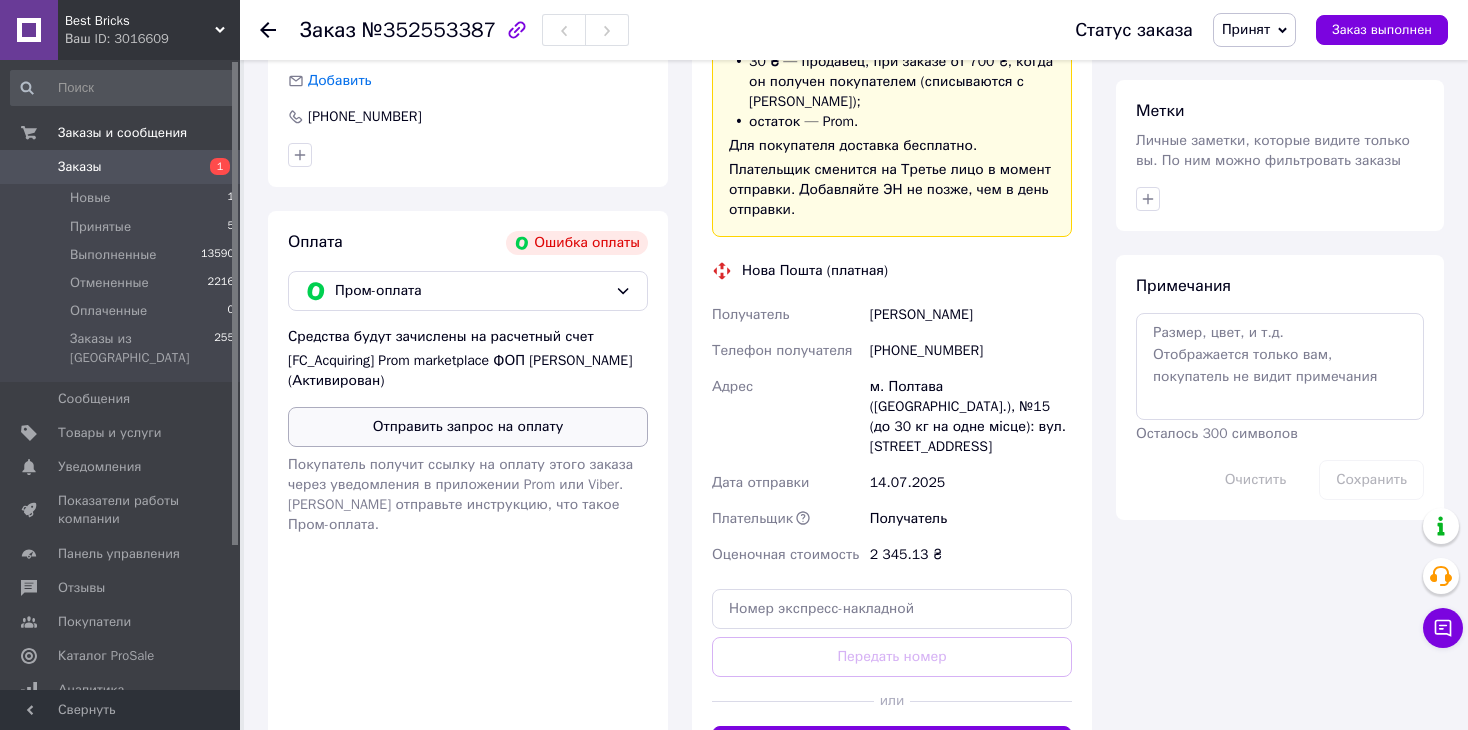 click on "Отправить запрос на оплату" at bounding box center [468, 427] 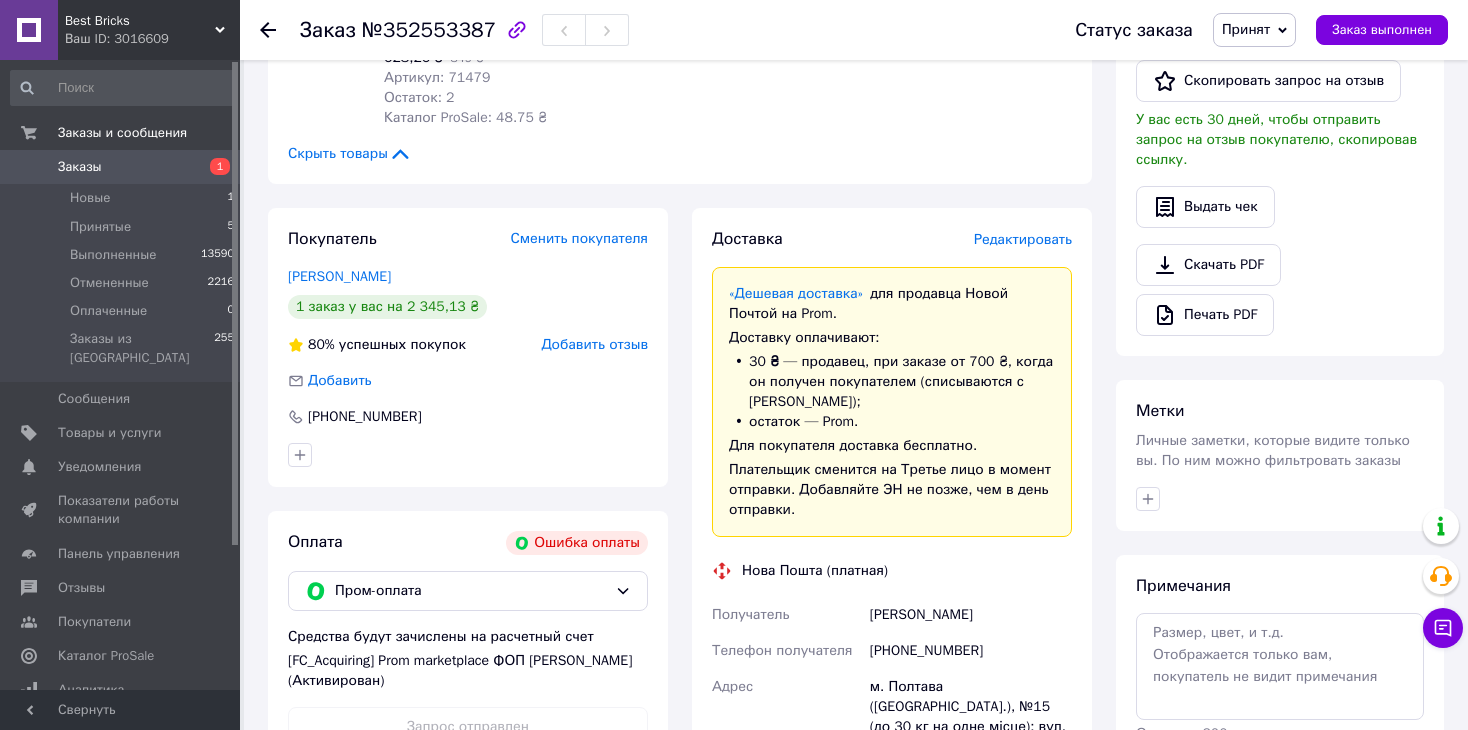 scroll, scrollTop: 311, scrollLeft: 0, axis: vertical 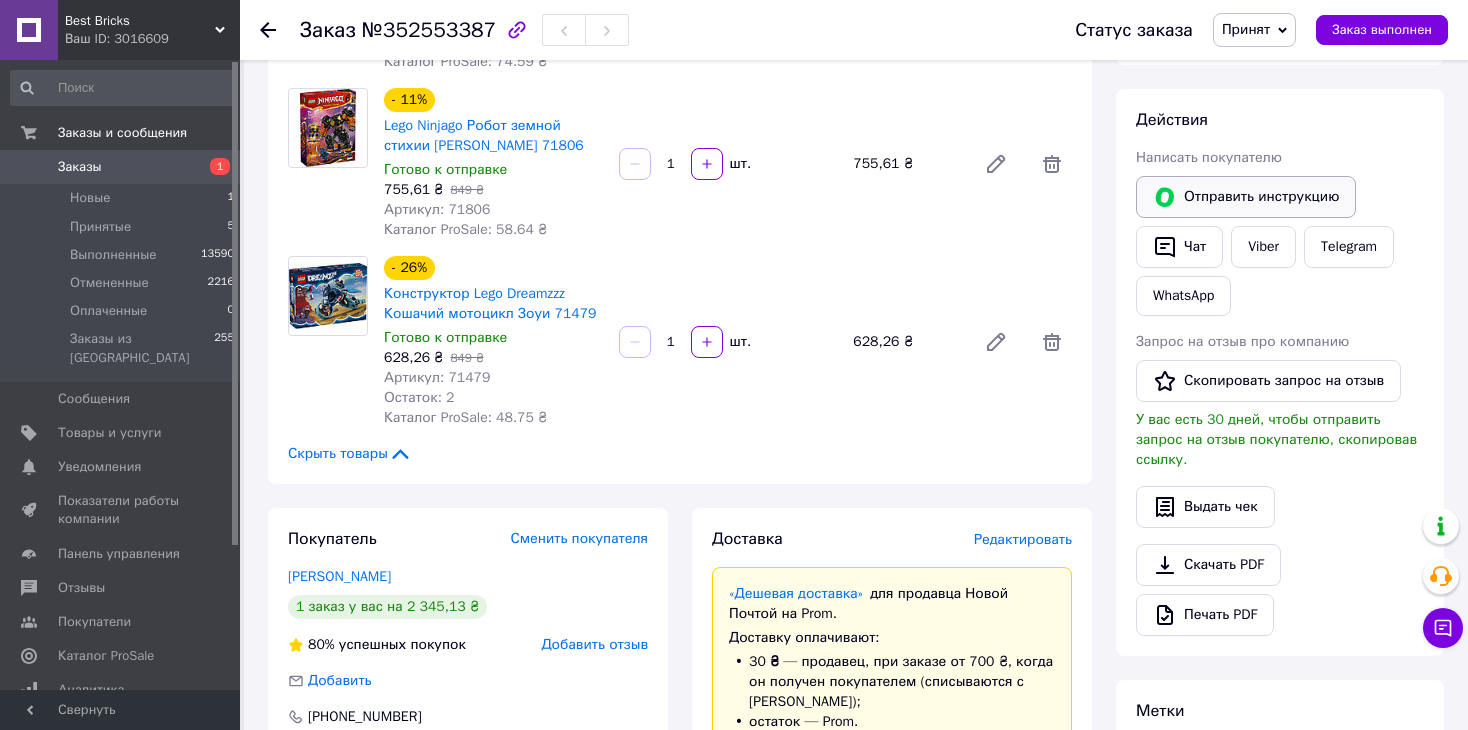 click on "Отправить инструкцию" at bounding box center (1246, 197) 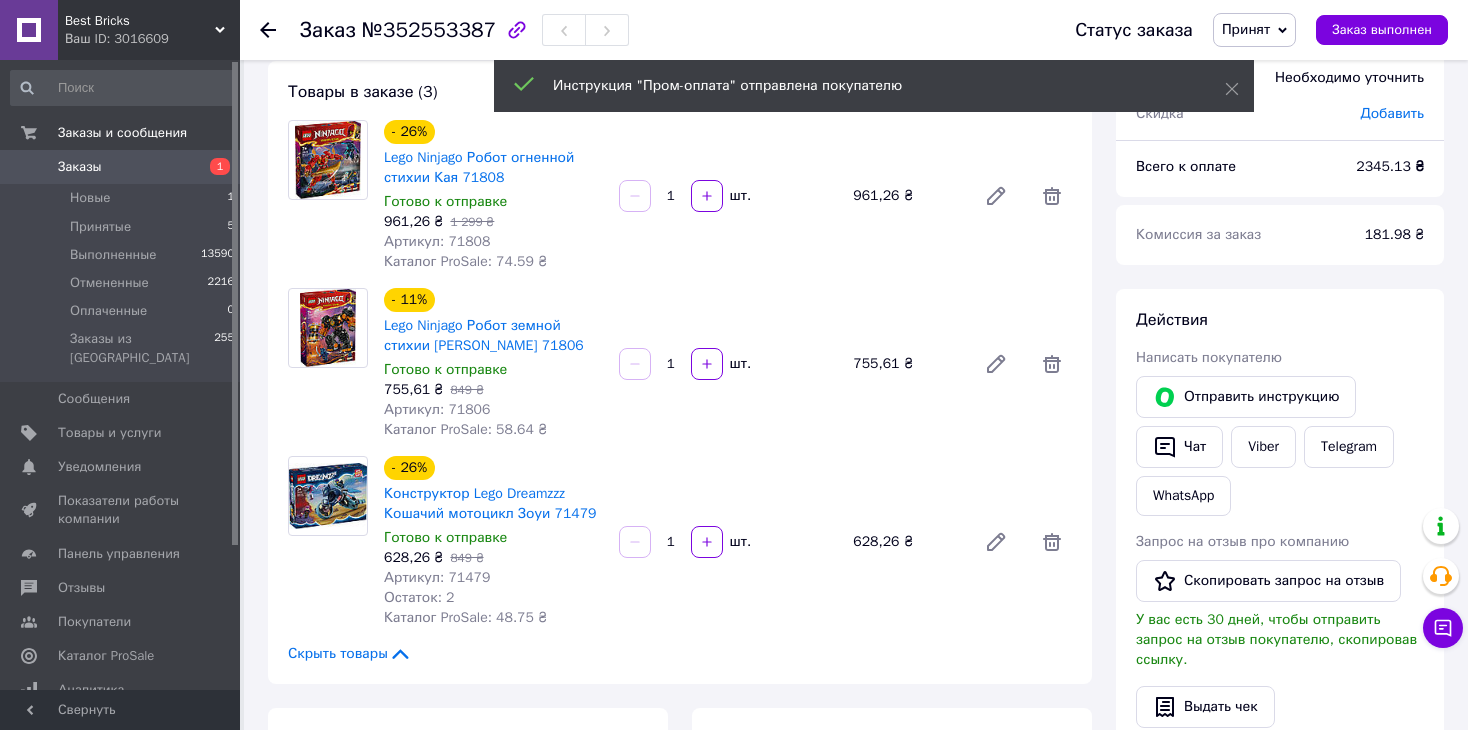 scroll, scrollTop: 11, scrollLeft: 0, axis: vertical 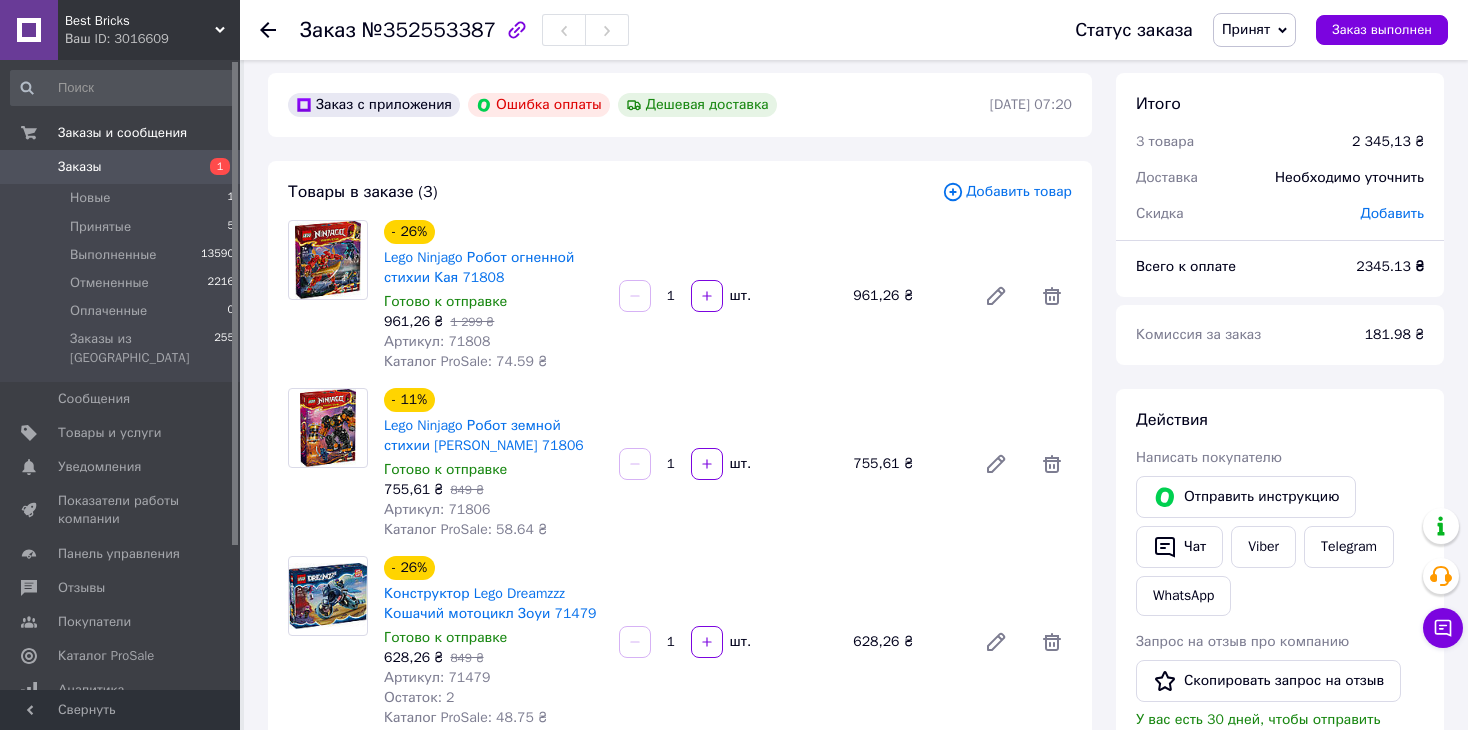 click 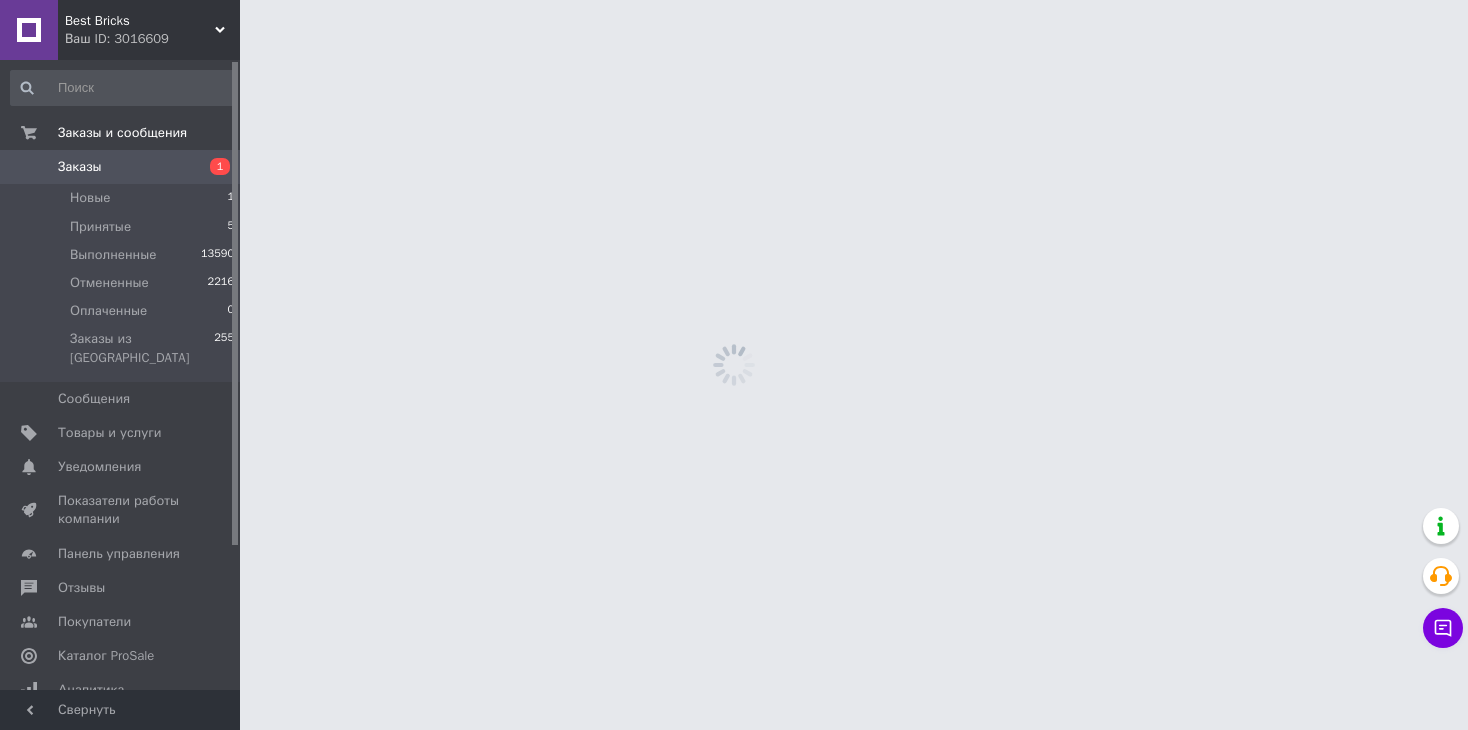scroll, scrollTop: 0, scrollLeft: 0, axis: both 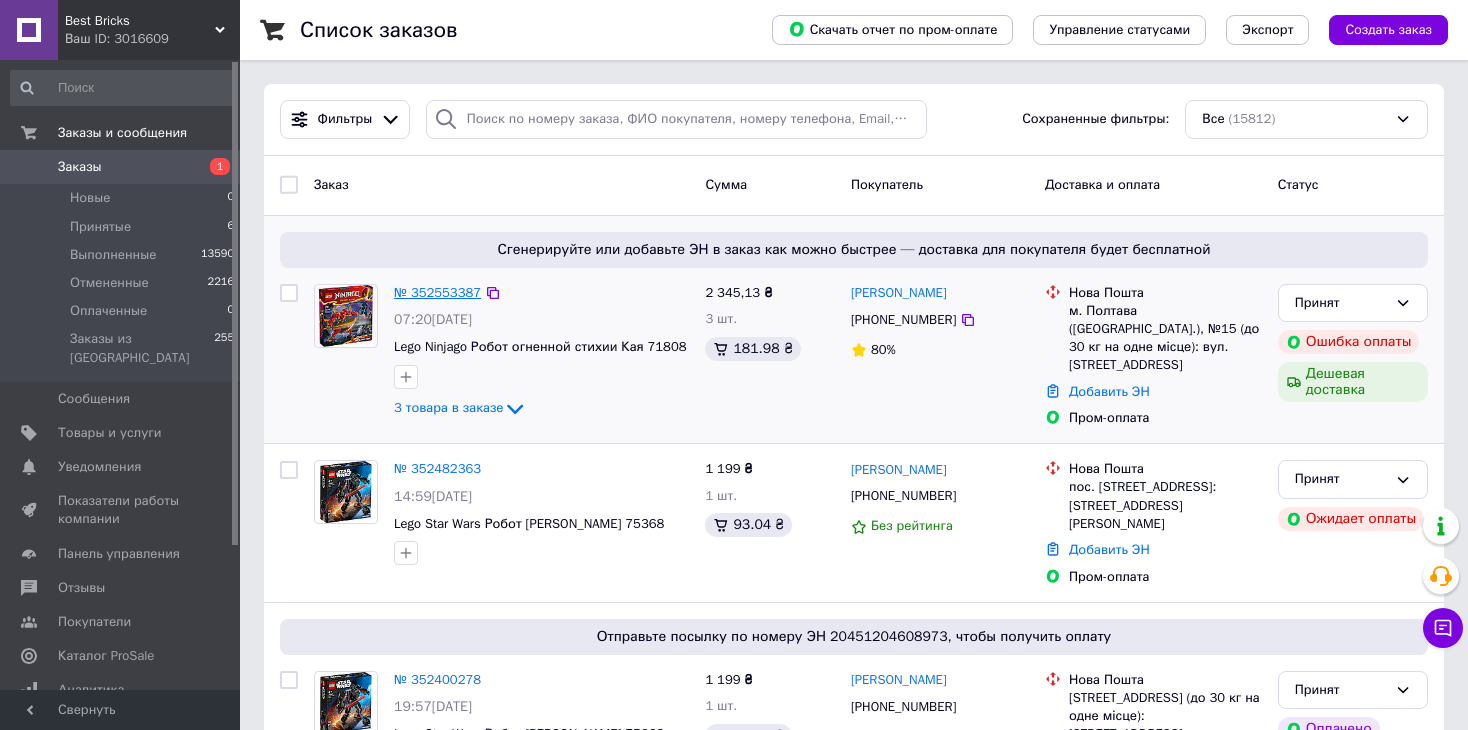 click on "№ 352553387" at bounding box center [437, 292] 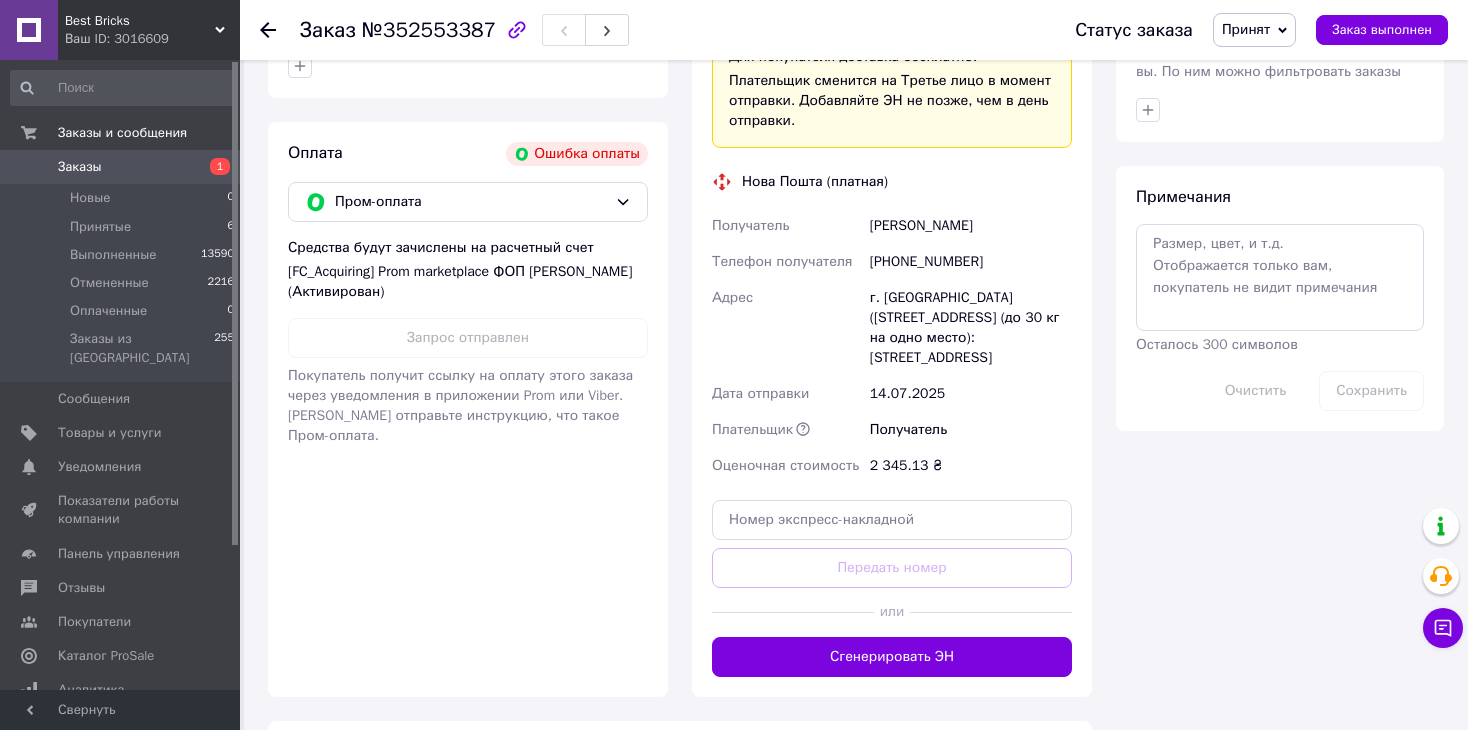 scroll, scrollTop: 1260, scrollLeft: 0, axis: vertical 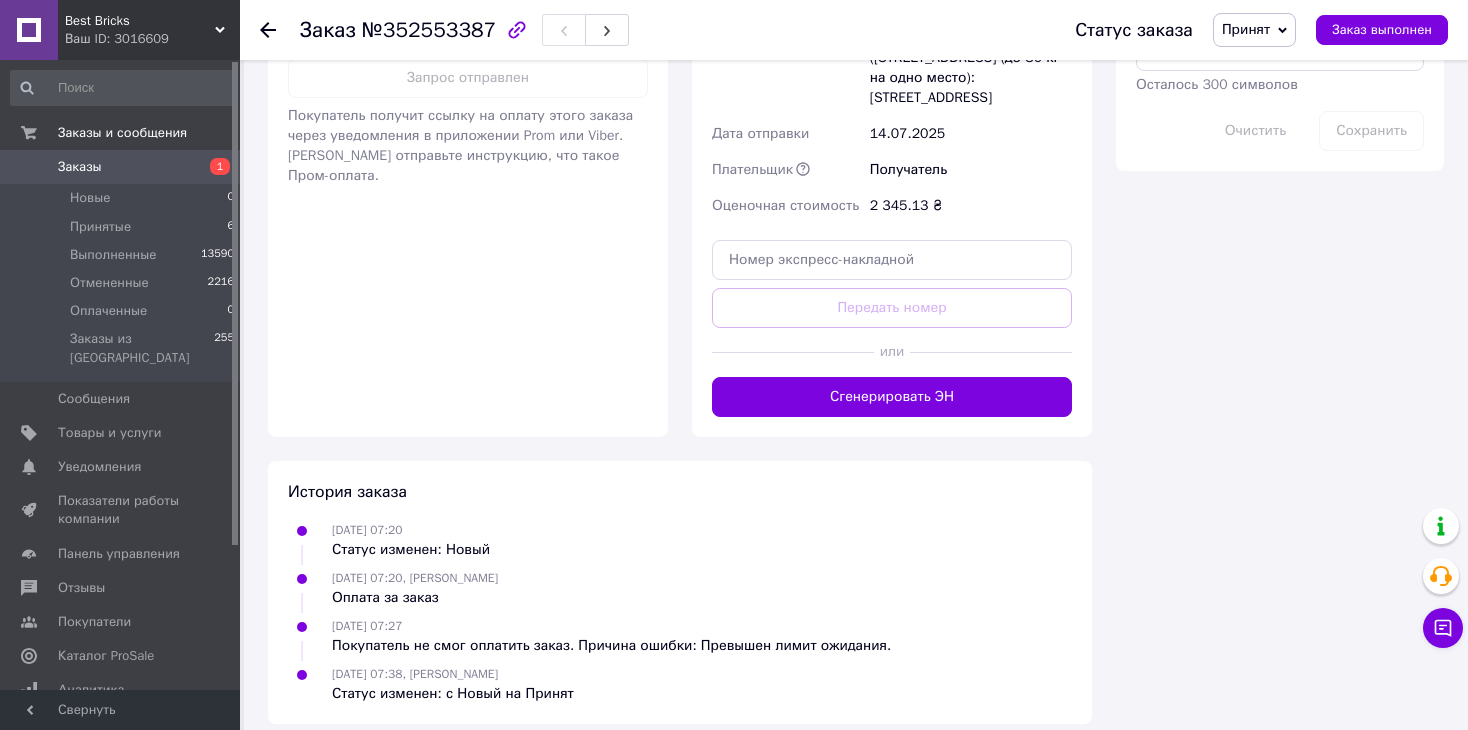 click 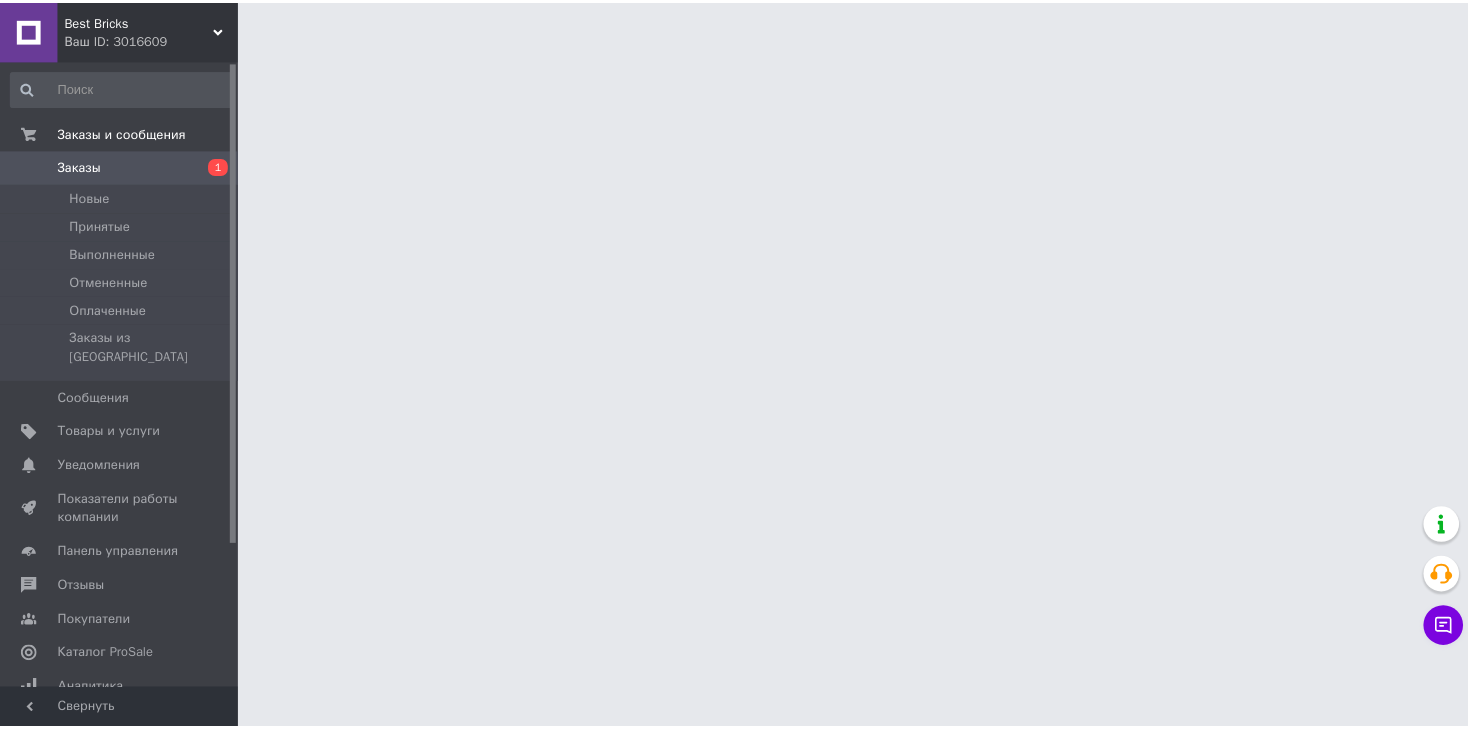 scroll, scrollTop: 0, scrollLeft: 0, axis: both 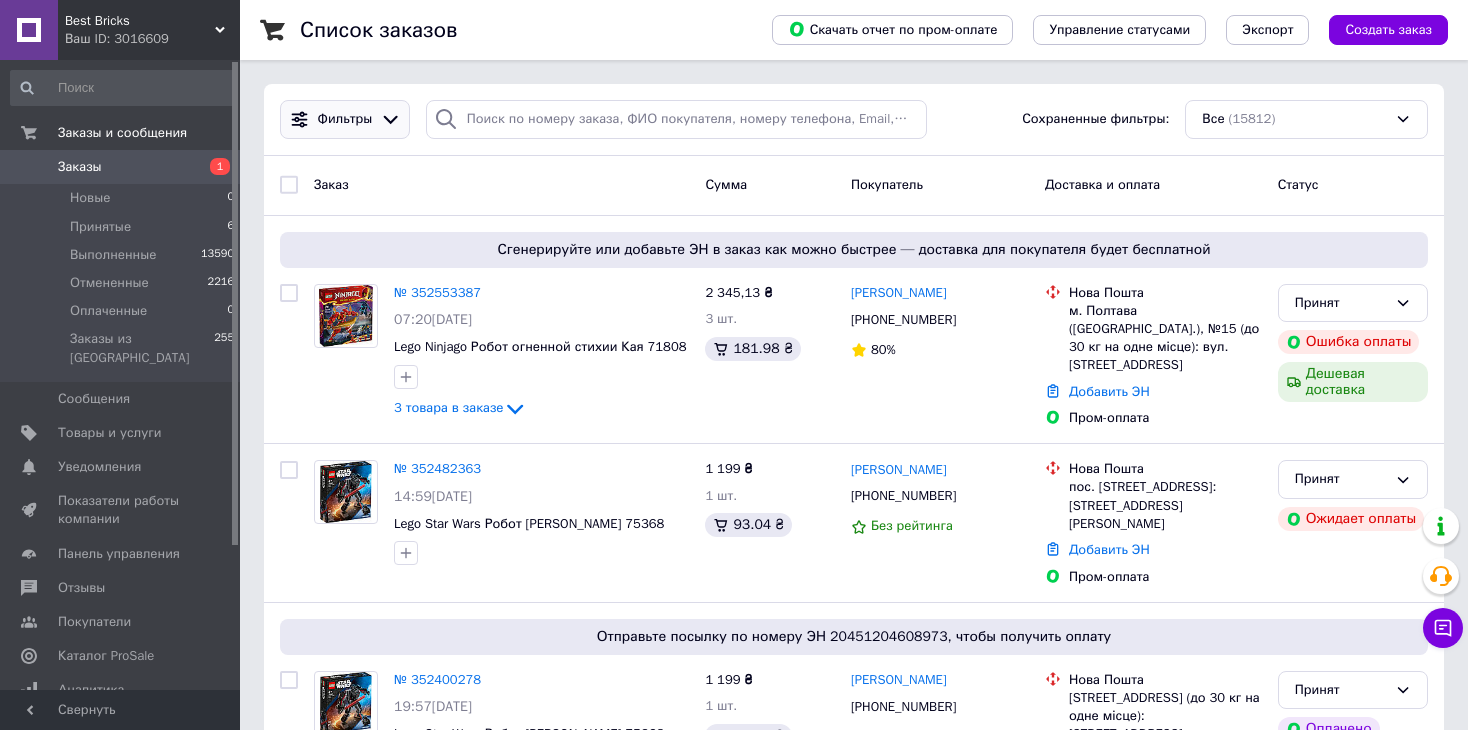 click 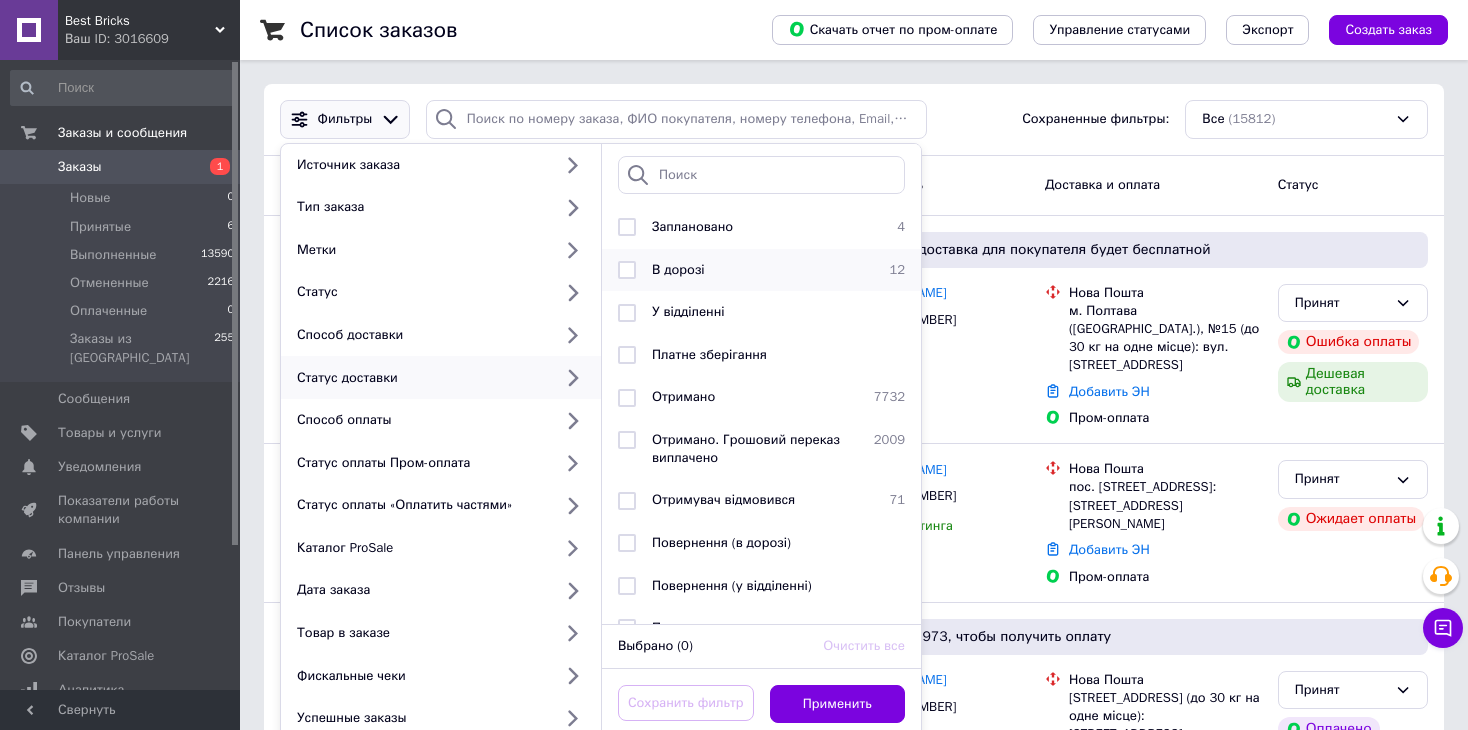 click at bounding box center [627, 270] 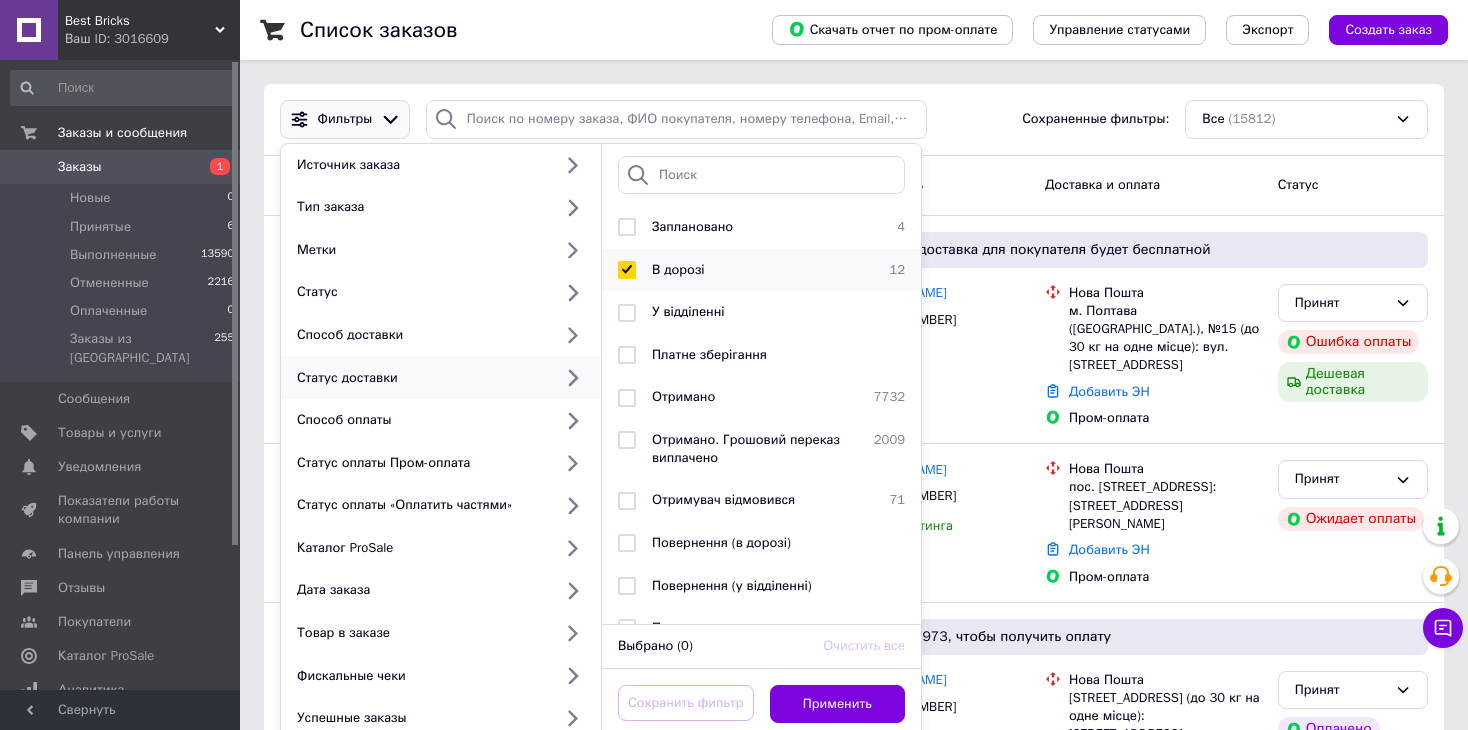 checkbox on "true" 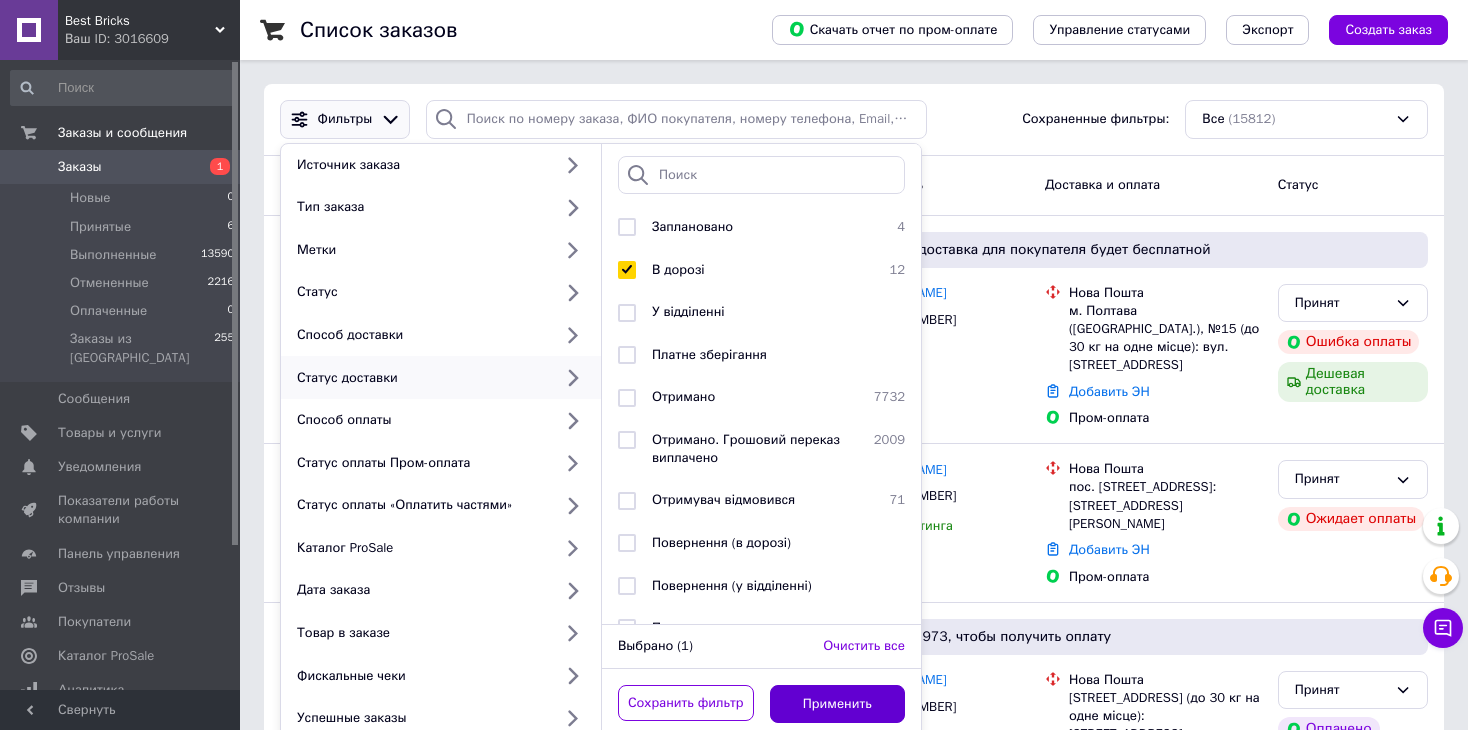 click on "Применить" at bounding box center [838, 704] 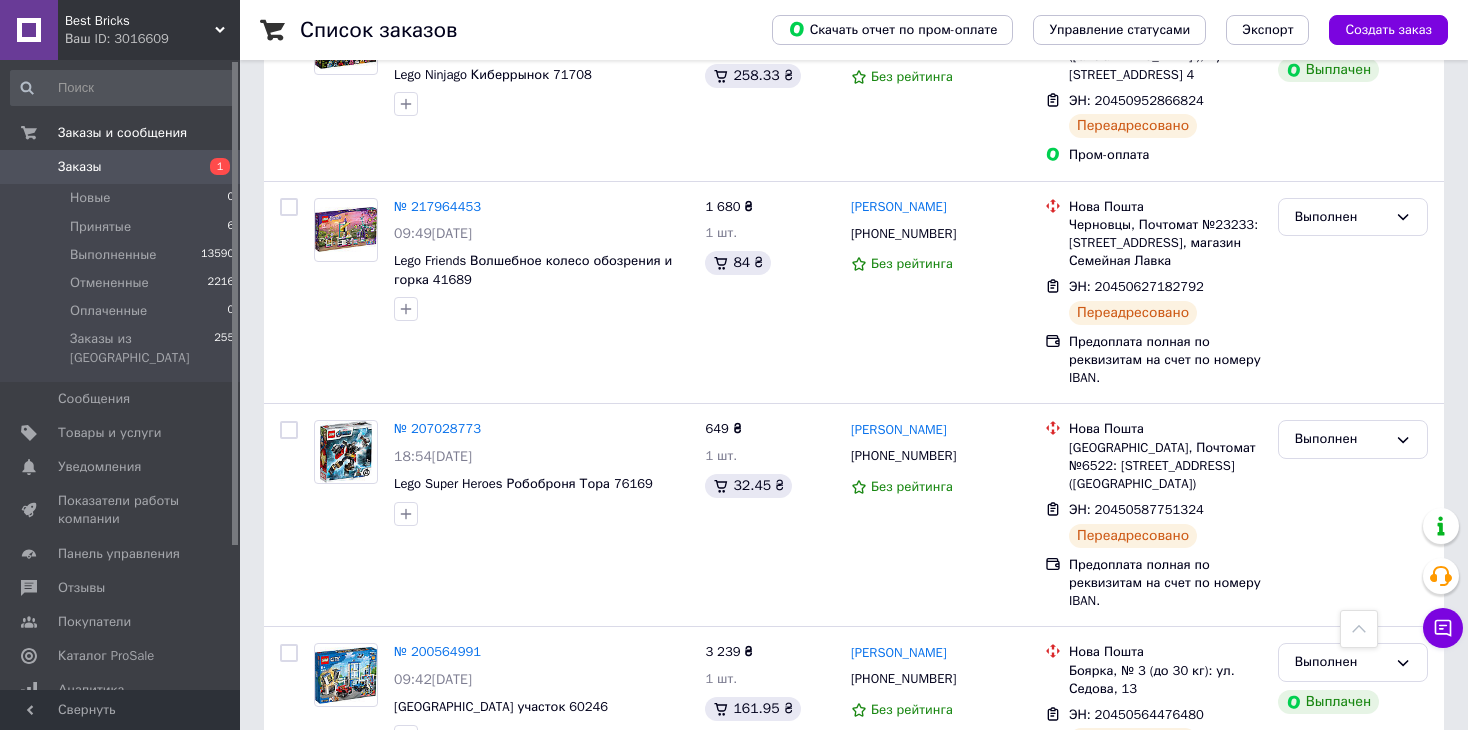 scroll, scrollTop: 15, scrollLeft: 0, axis: vertical 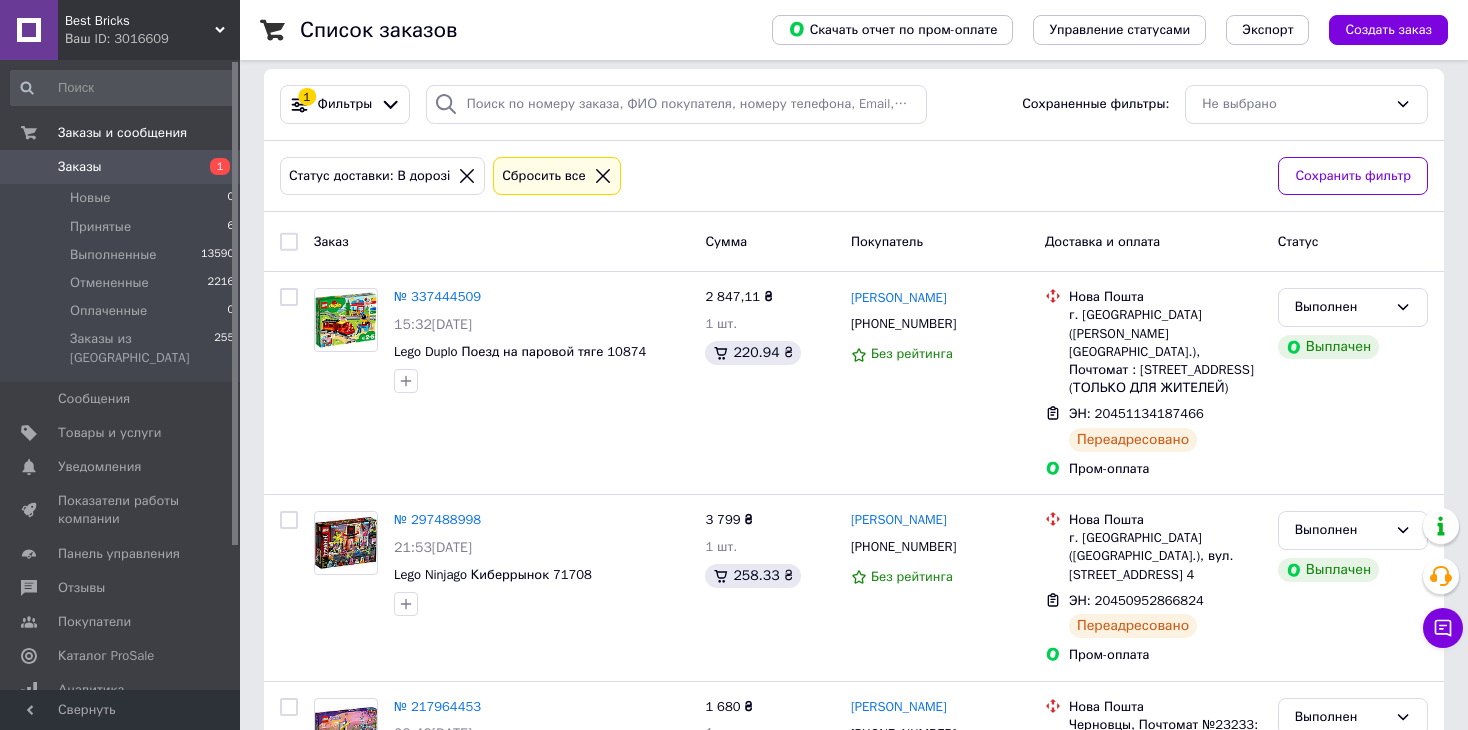 click 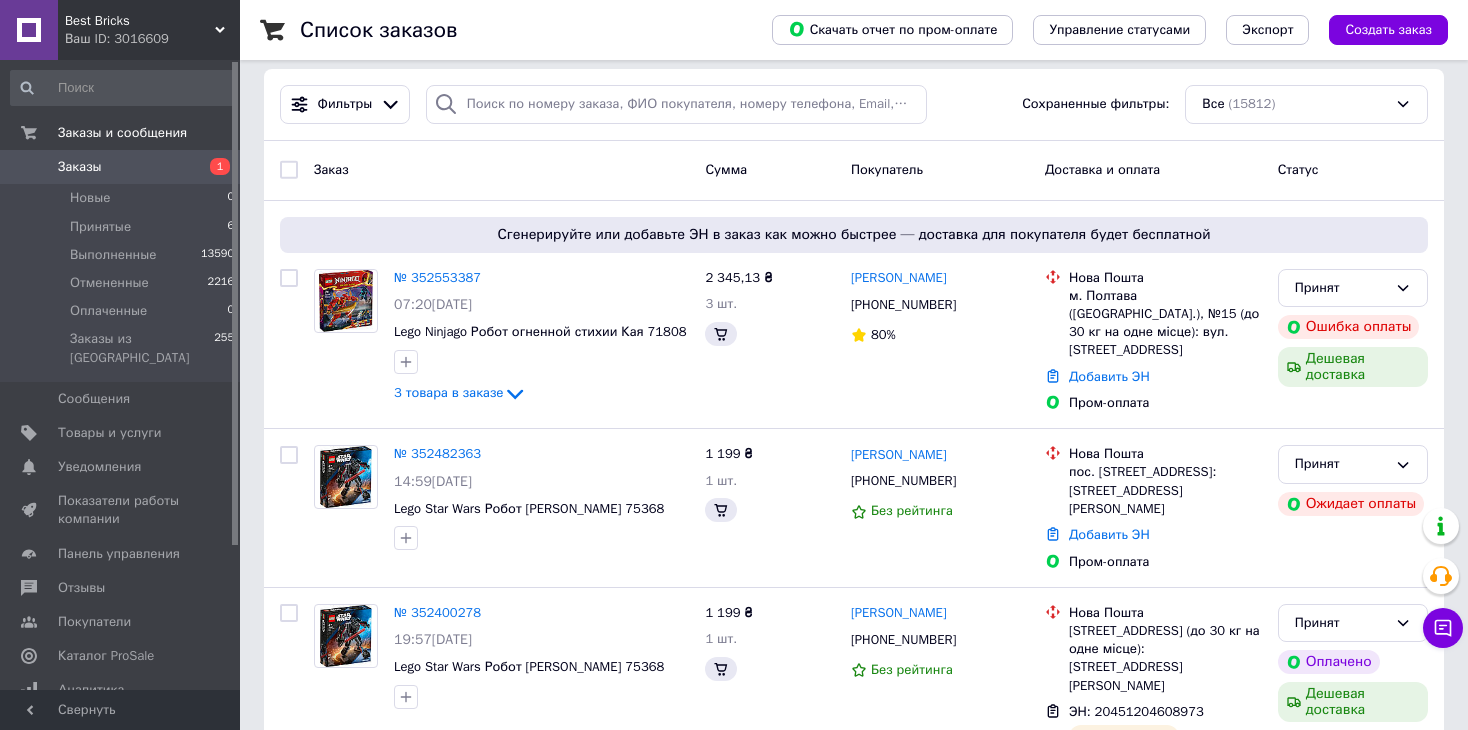 scroll, scrollTop: 0, scrollLeft: 0, axis: both 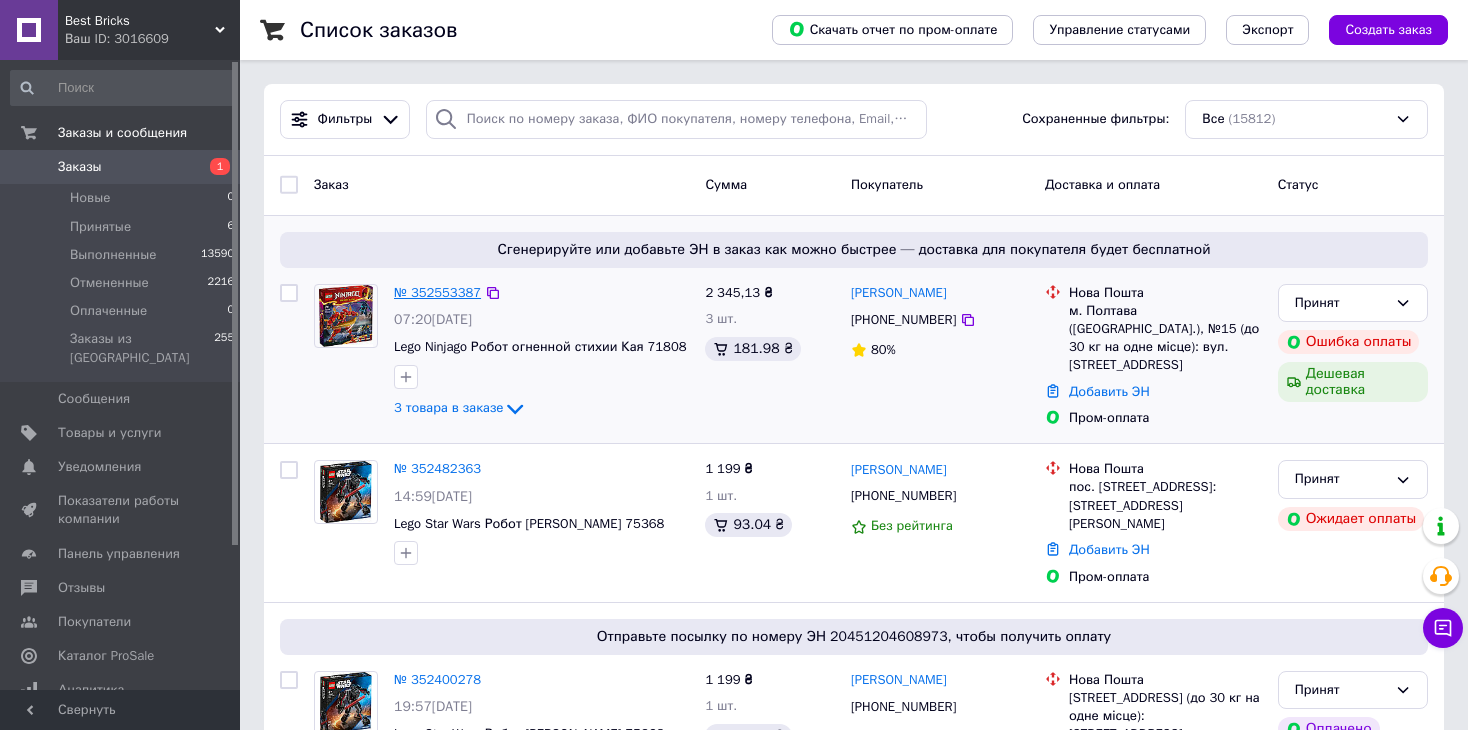 click on "№ 352553387" at bounding box center [437, 292] 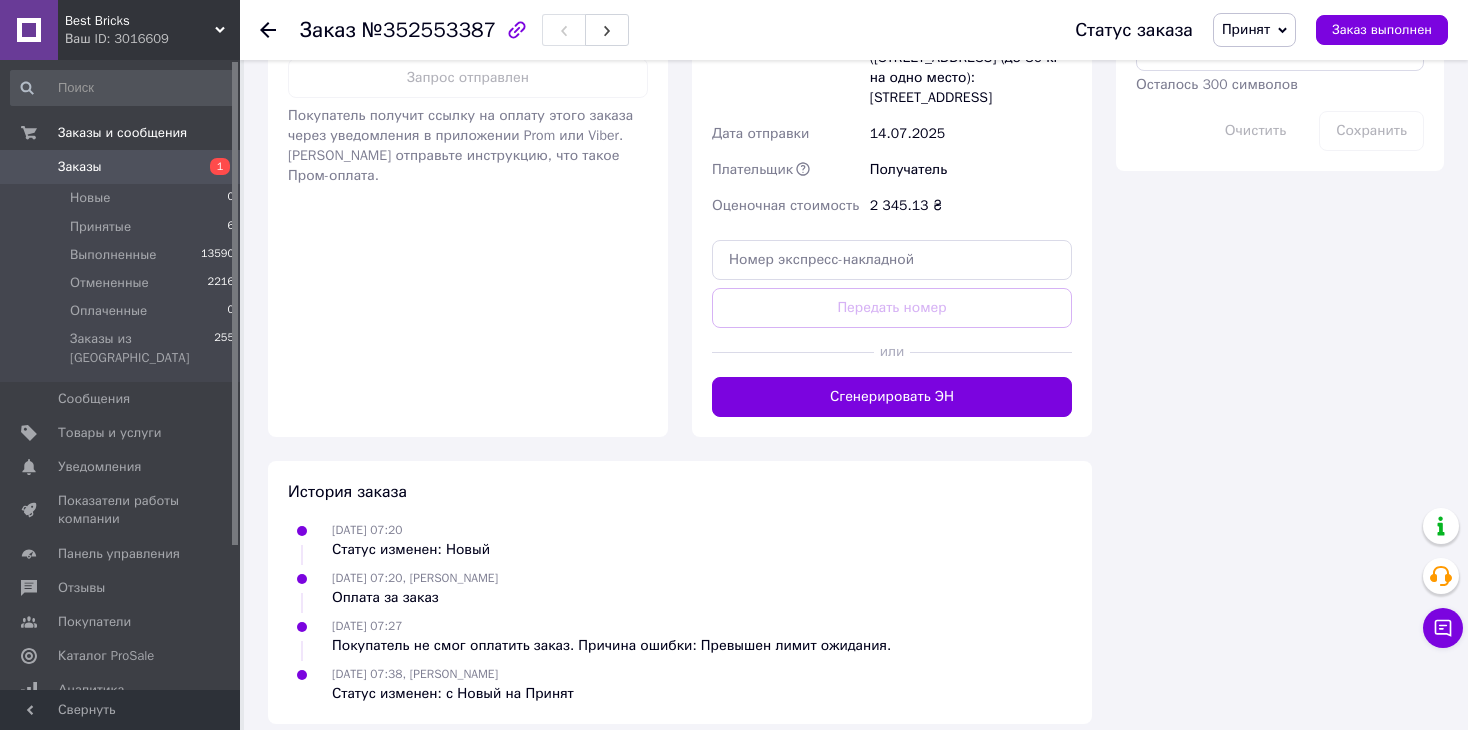 scroll, scrollTop: 960, scrollLeft: 0, axis: vertical 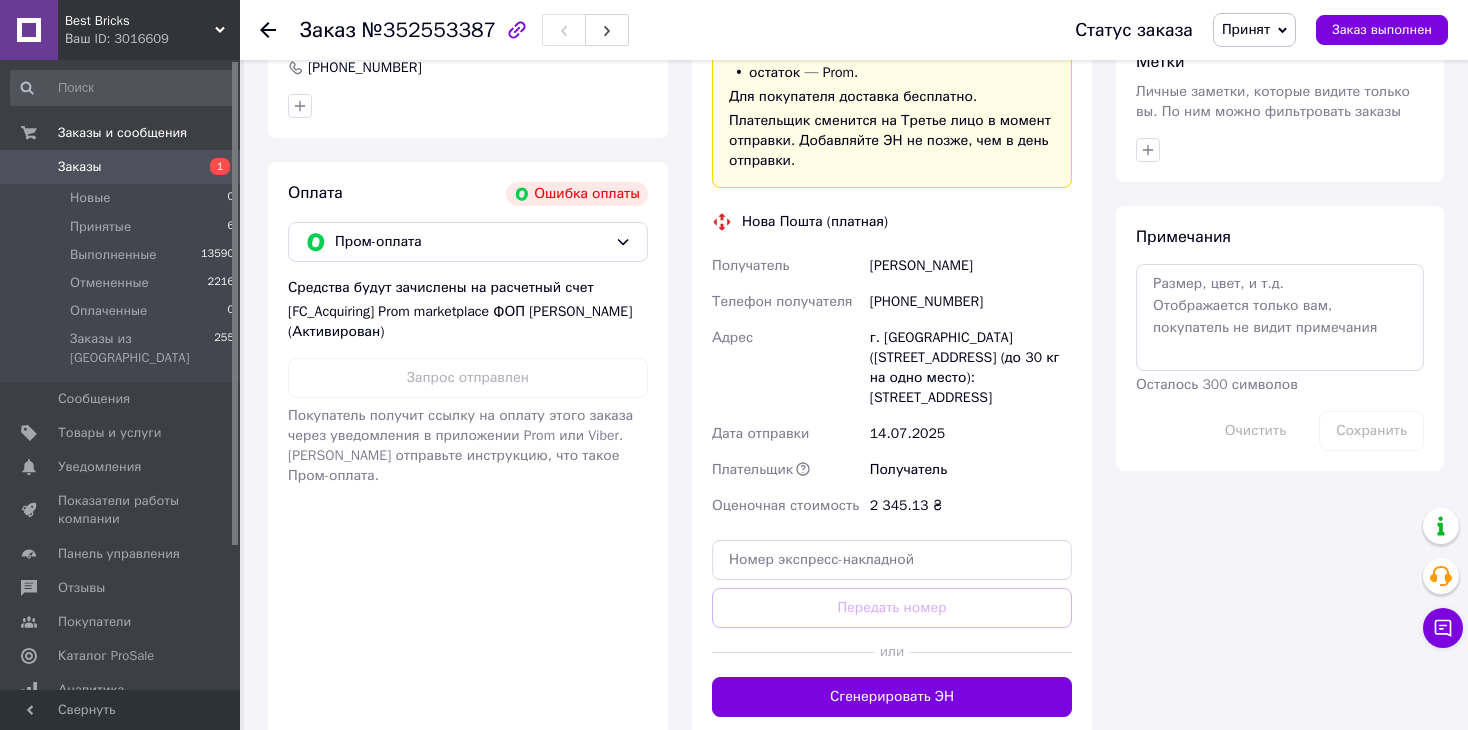 click 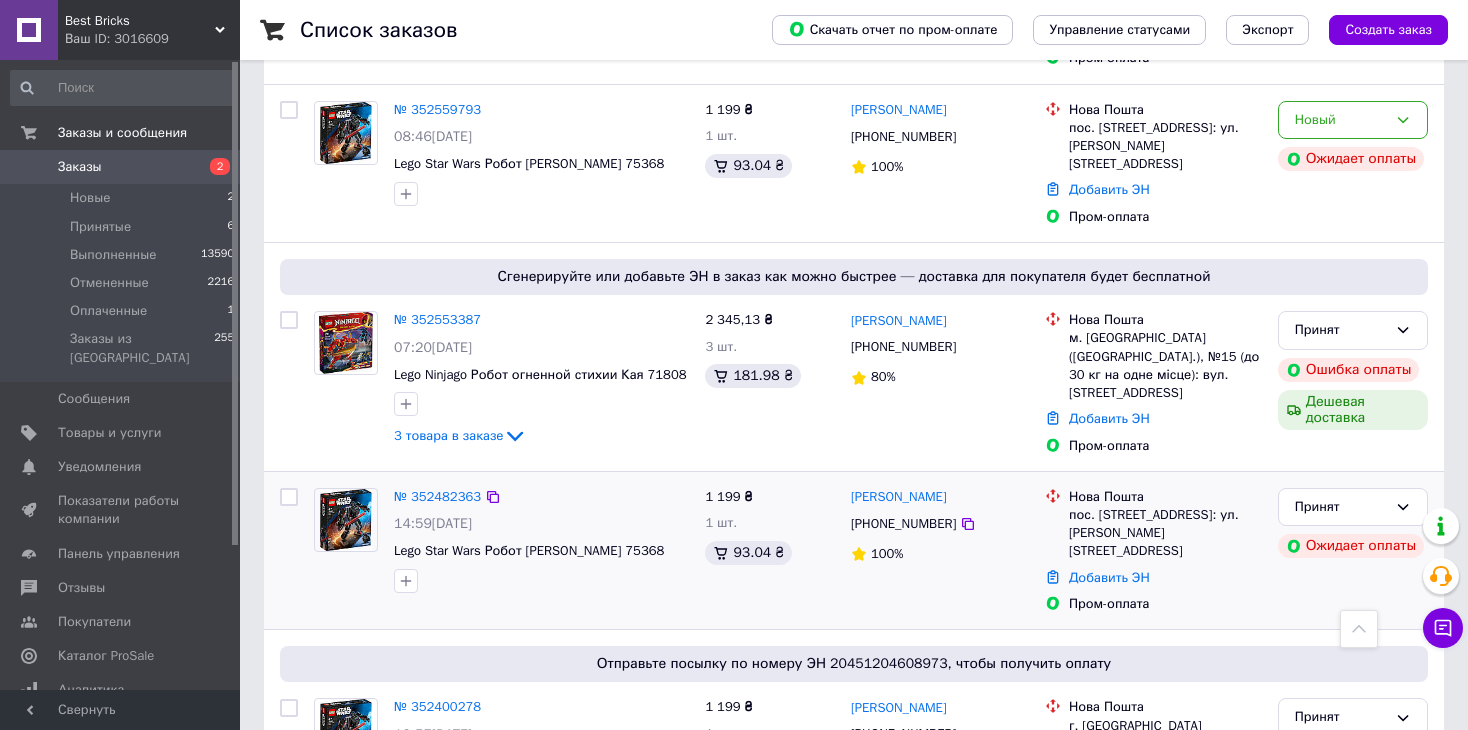 scroll, scrollTop: 600, scrollLeft: 0, axis: vertical 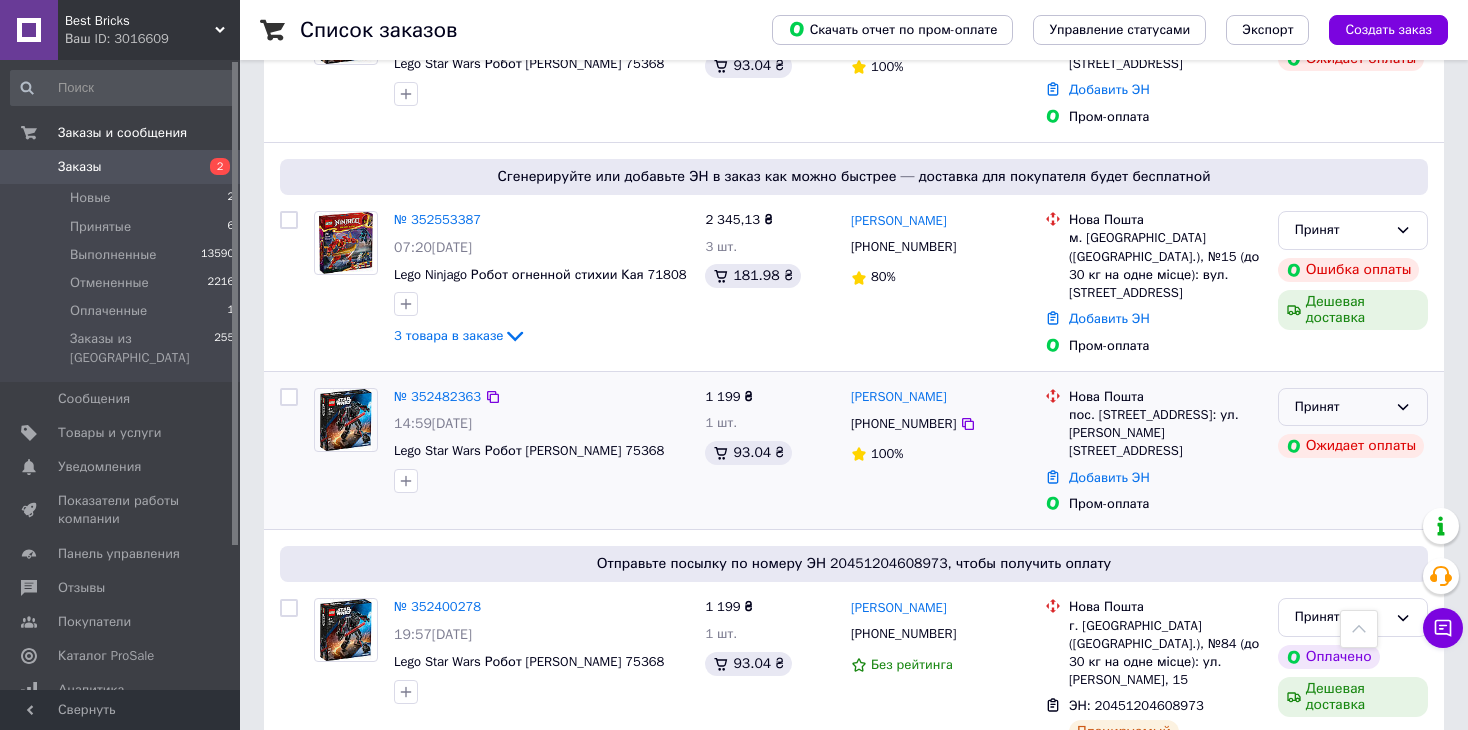 click 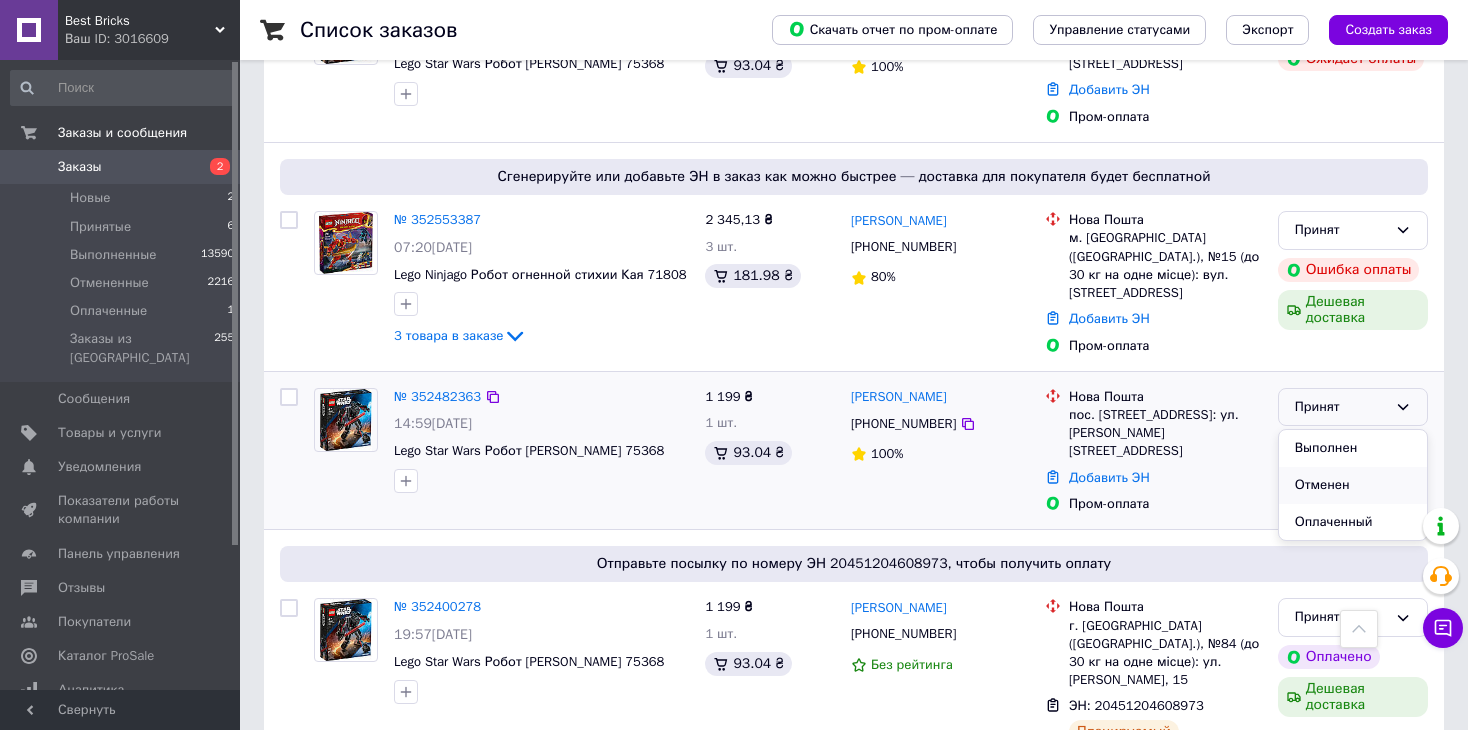 click on "Отменен" at bounding box center (1353, 485) 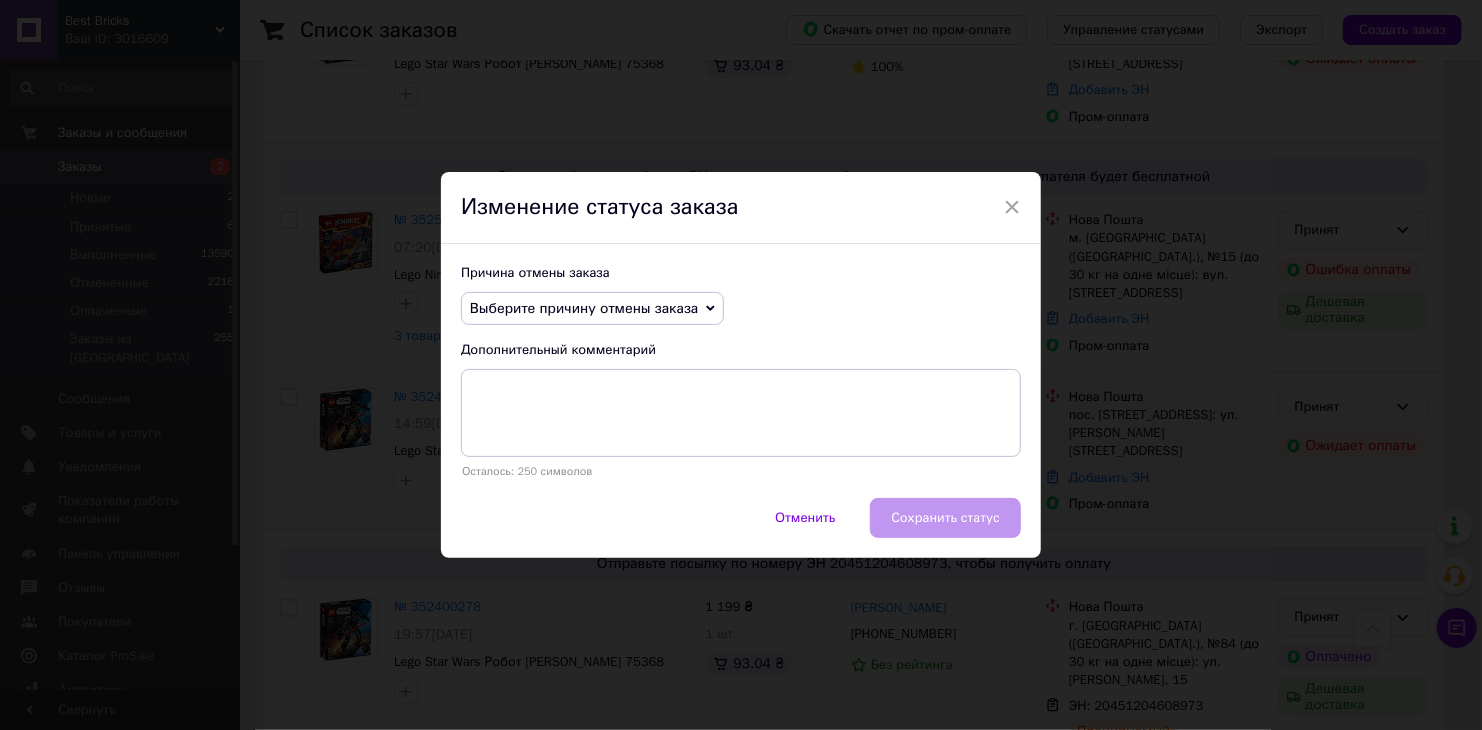 click on "Выберите причину отмены заказа" at bounding box center (584, 308) 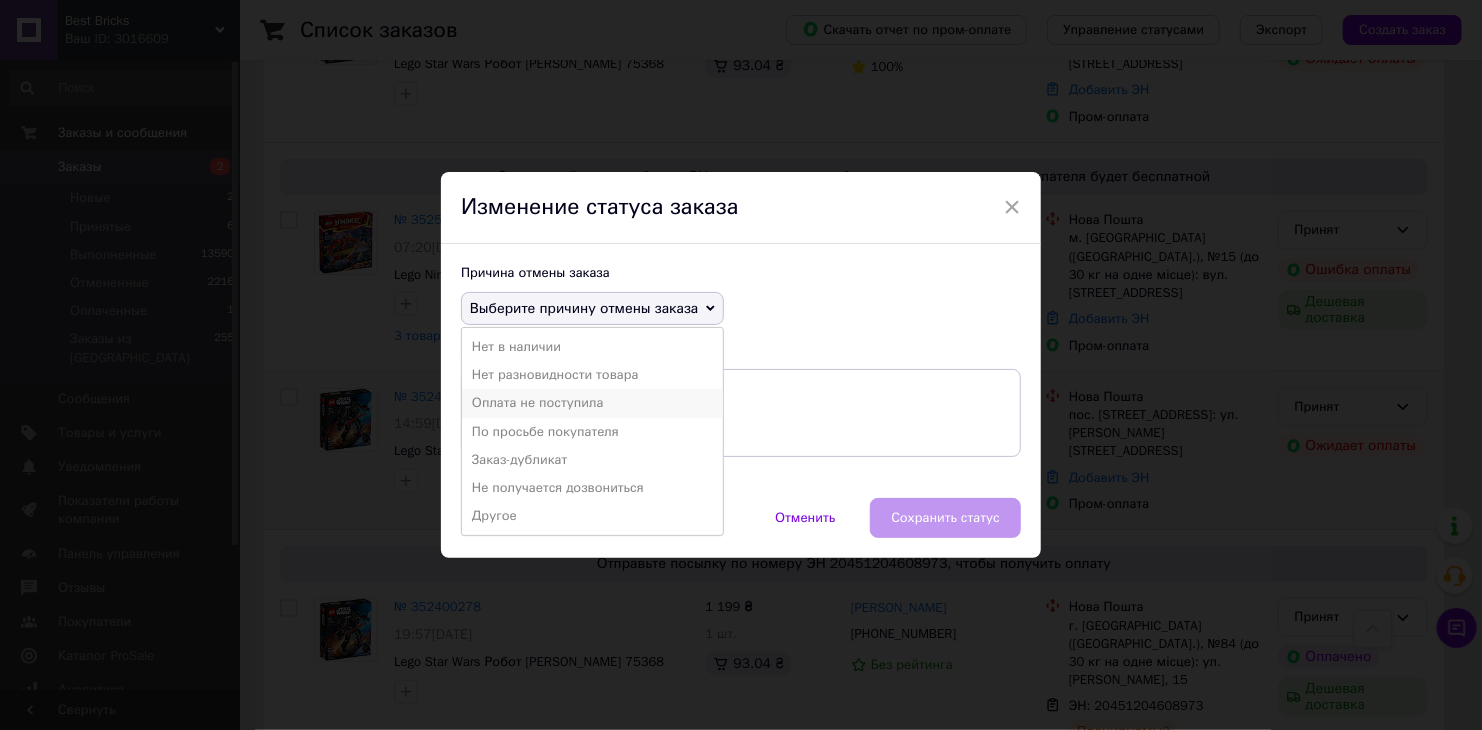 click on "Оплата не поступила" at bounding box center (592, 403) 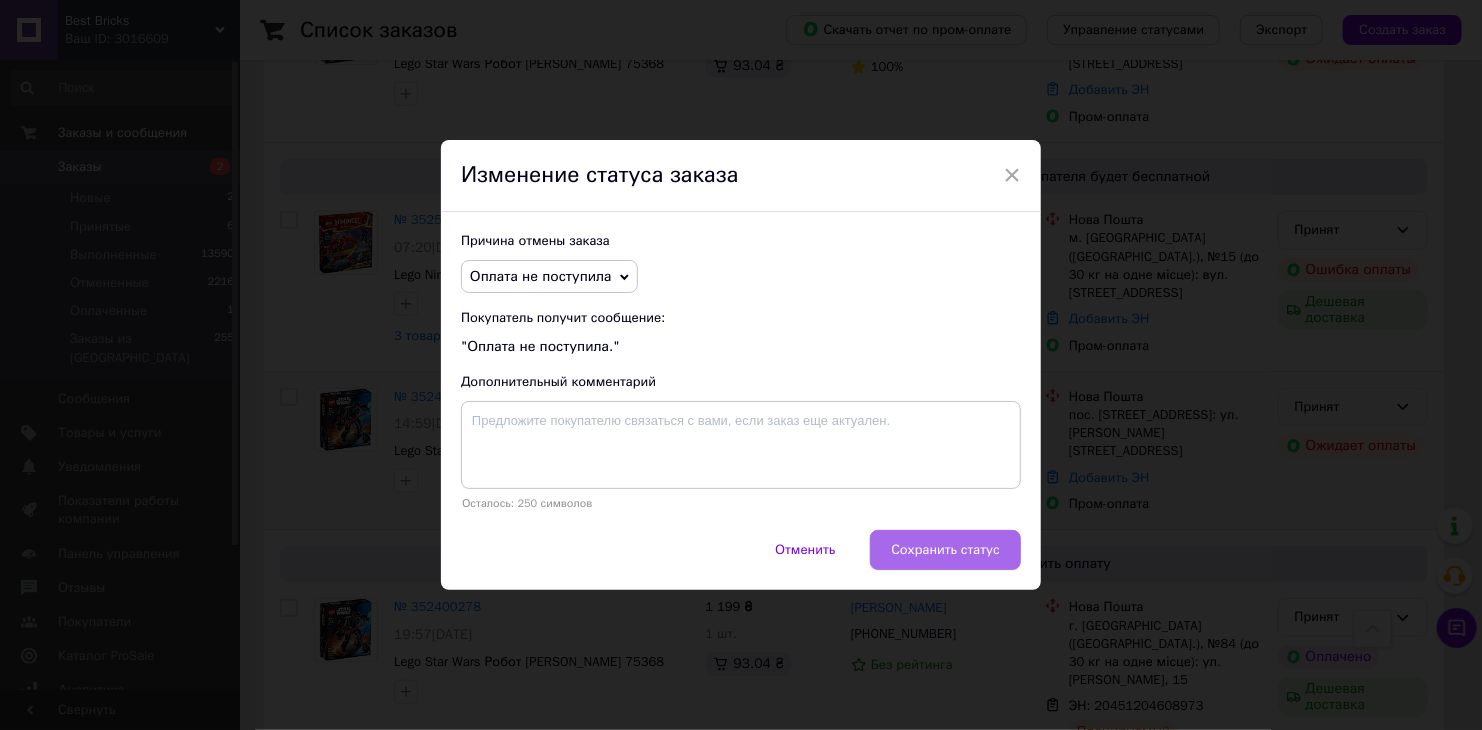 click on "Сохранить статус" at bounding box center [945, 550] 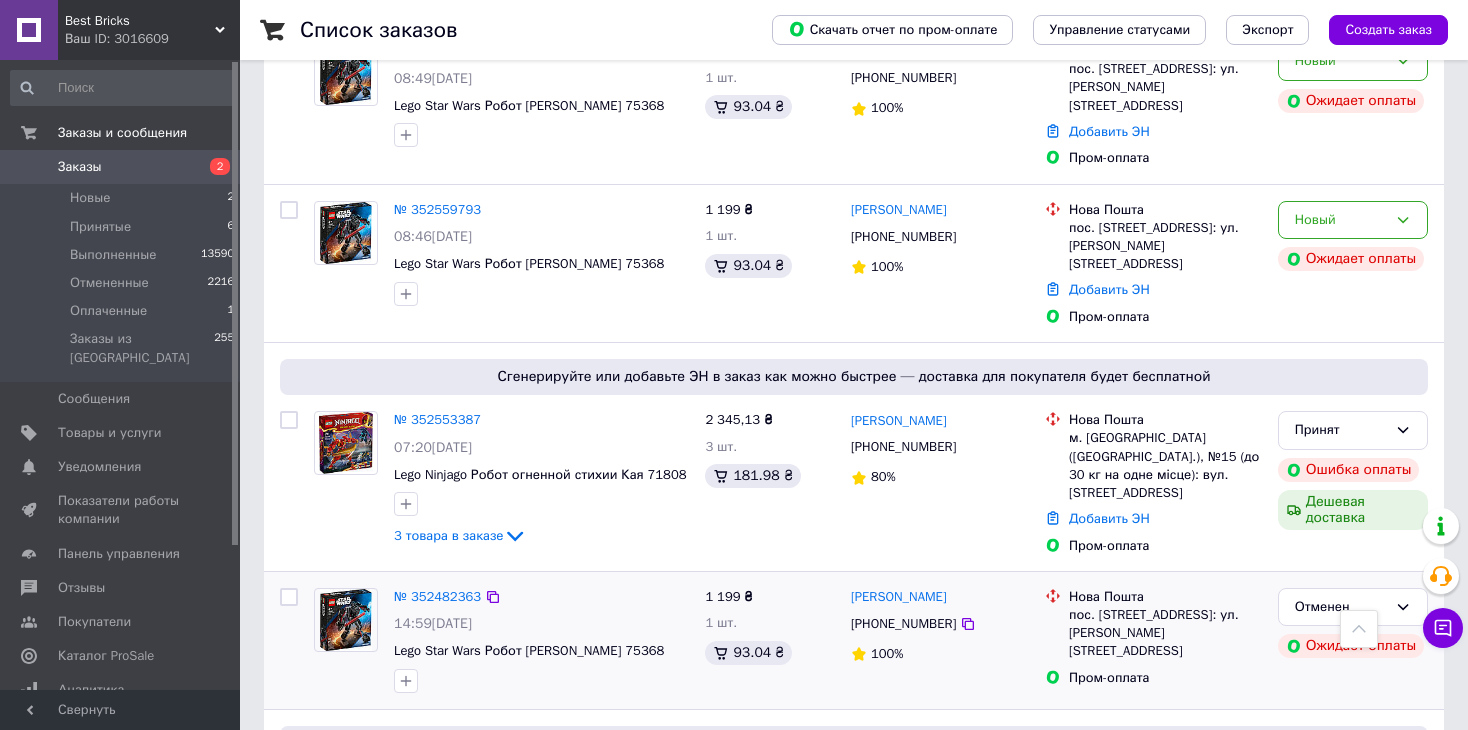 scroll, scrollTop: 300, scrollLeft: 0, axis: vertical 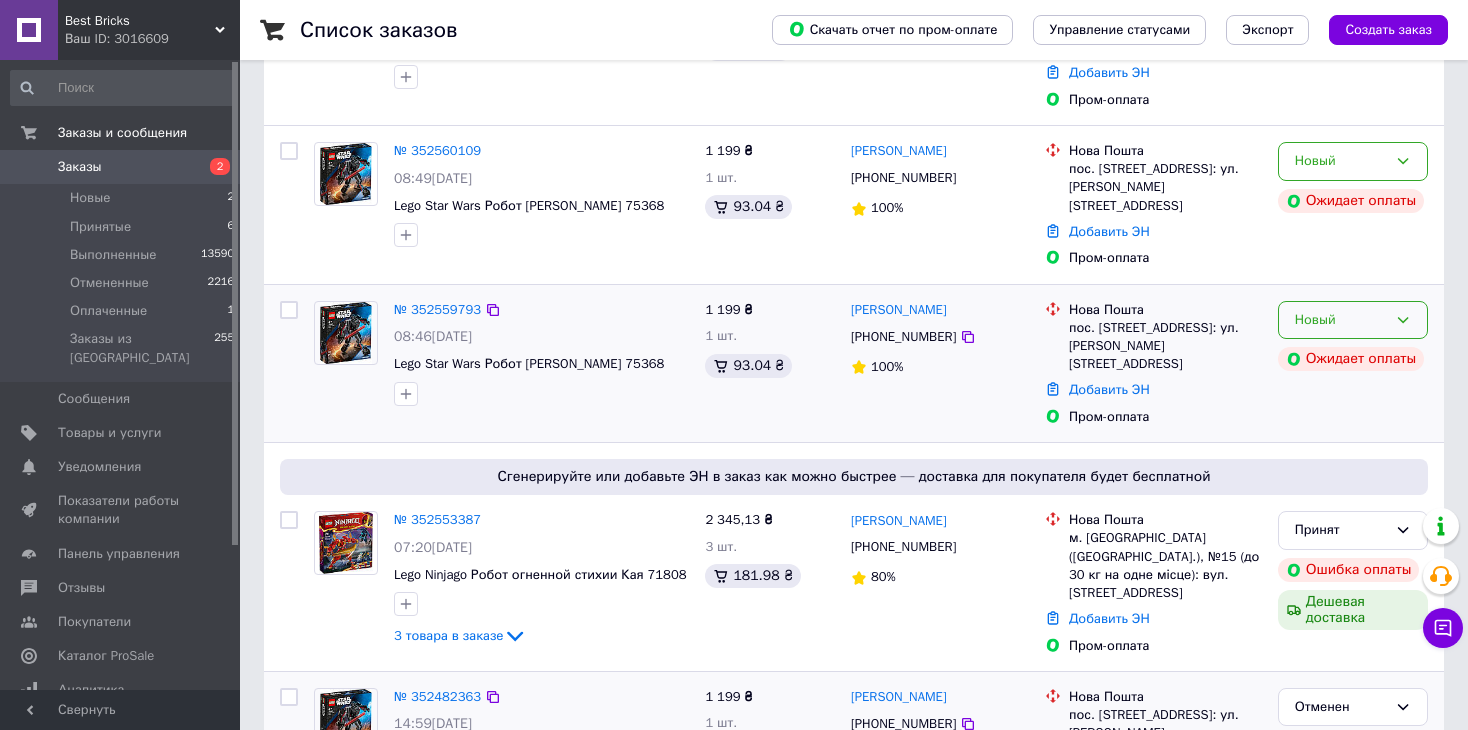click 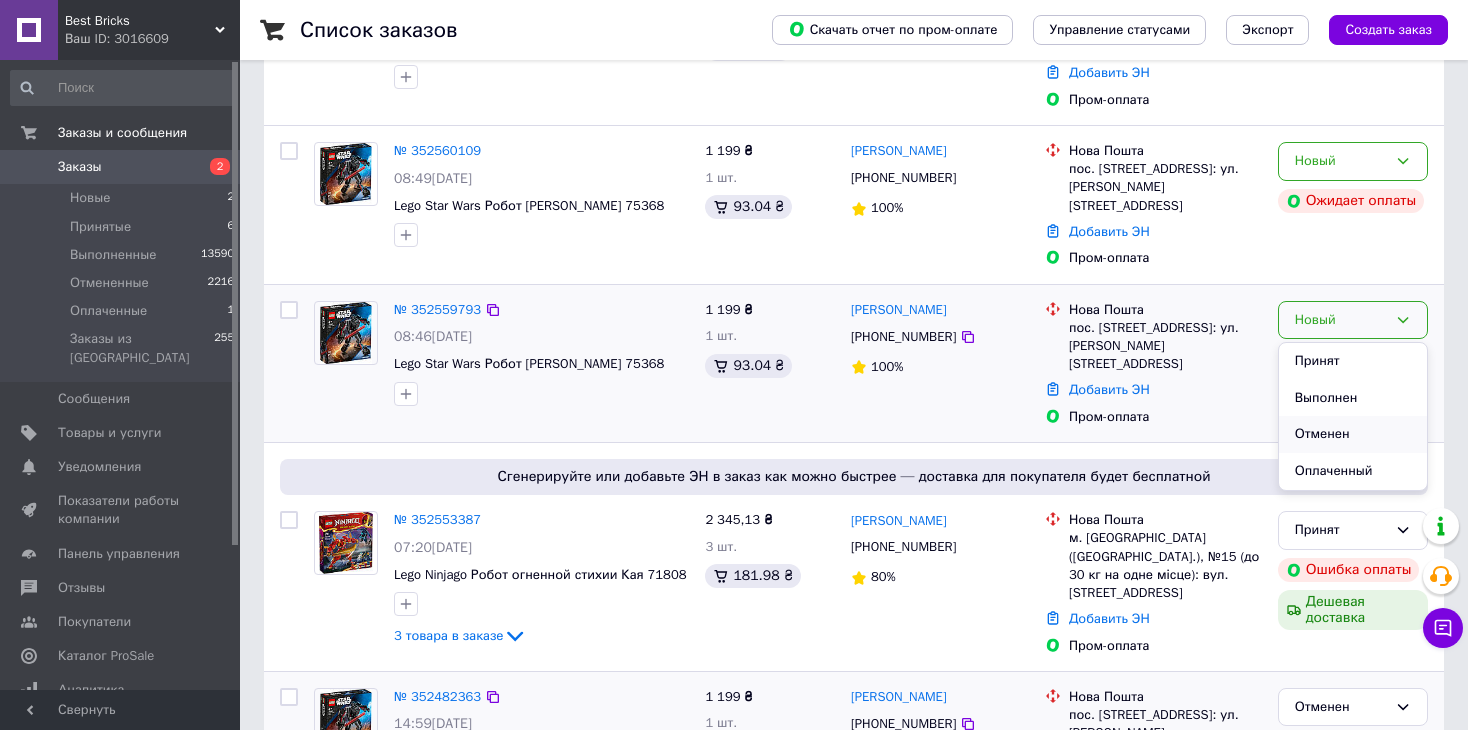 click on "Отменен" at bounding box center (1353, 434) 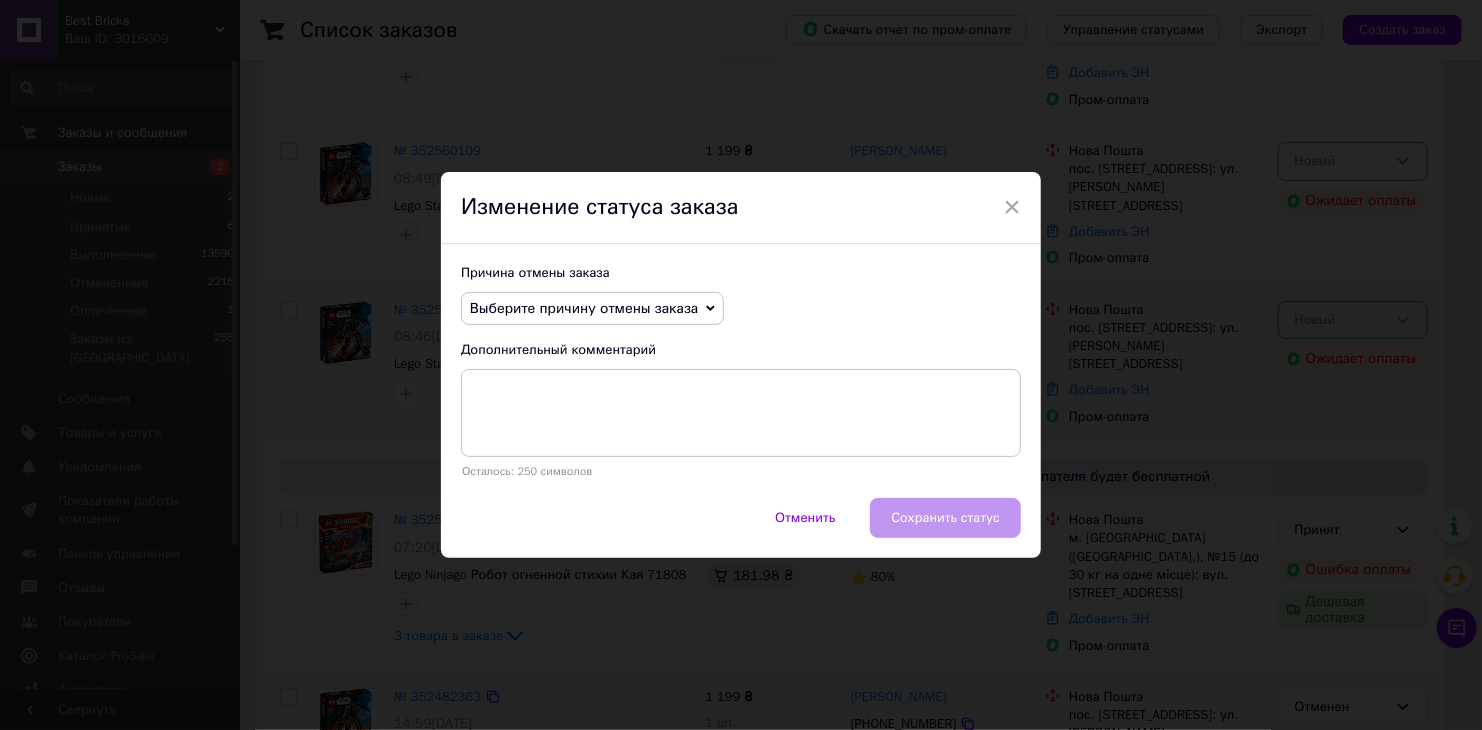 click 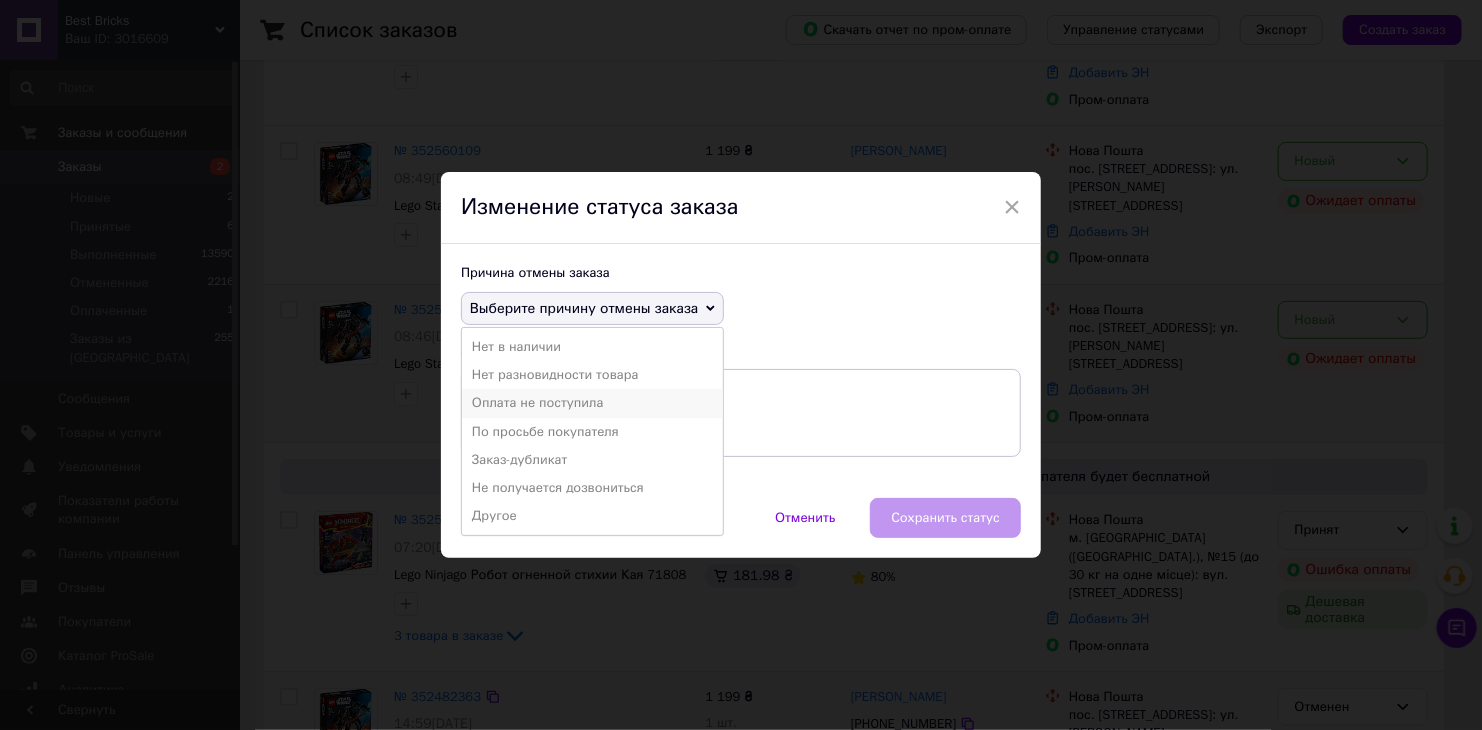 click on "Оплата не поступила" at bounding box center [592, 403] 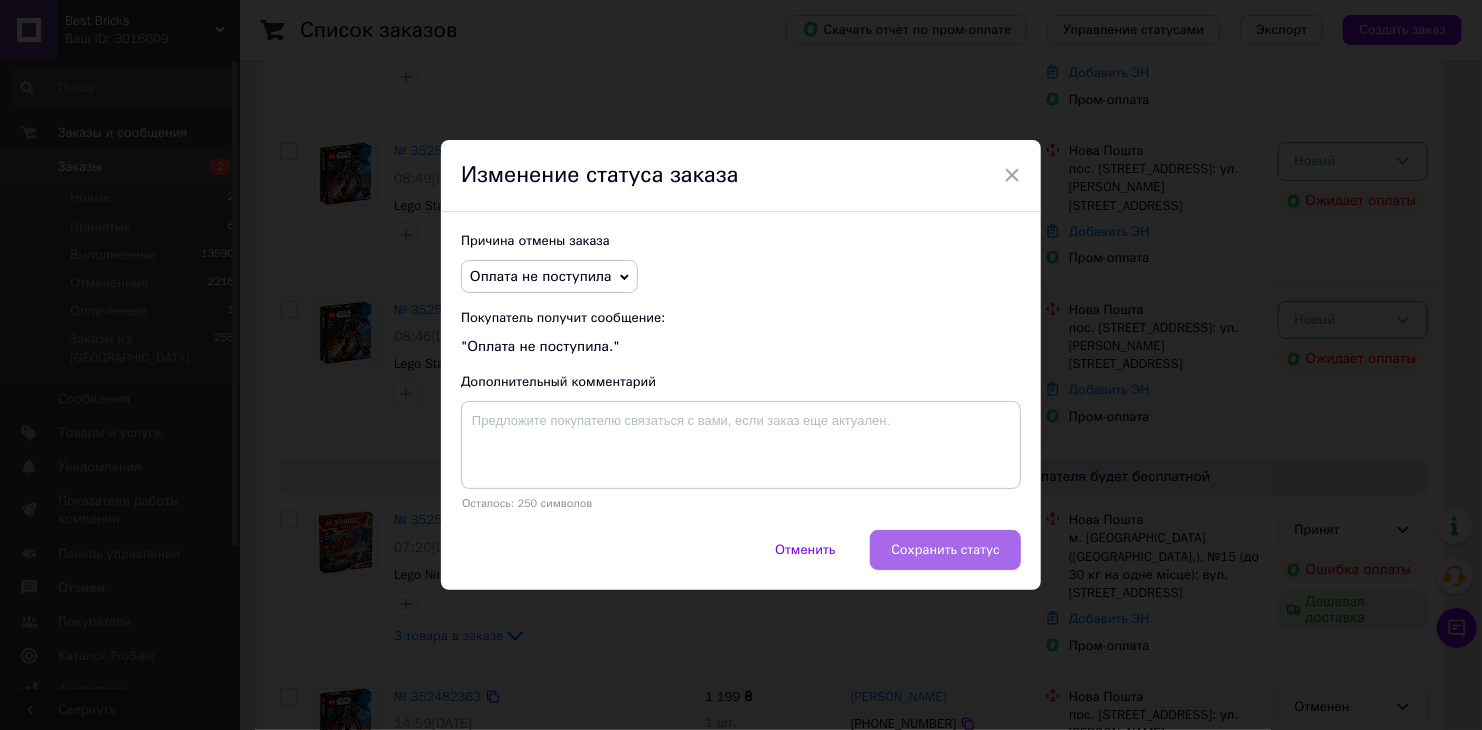 click on "Сохранить статус" at bounding box center [945, 550] 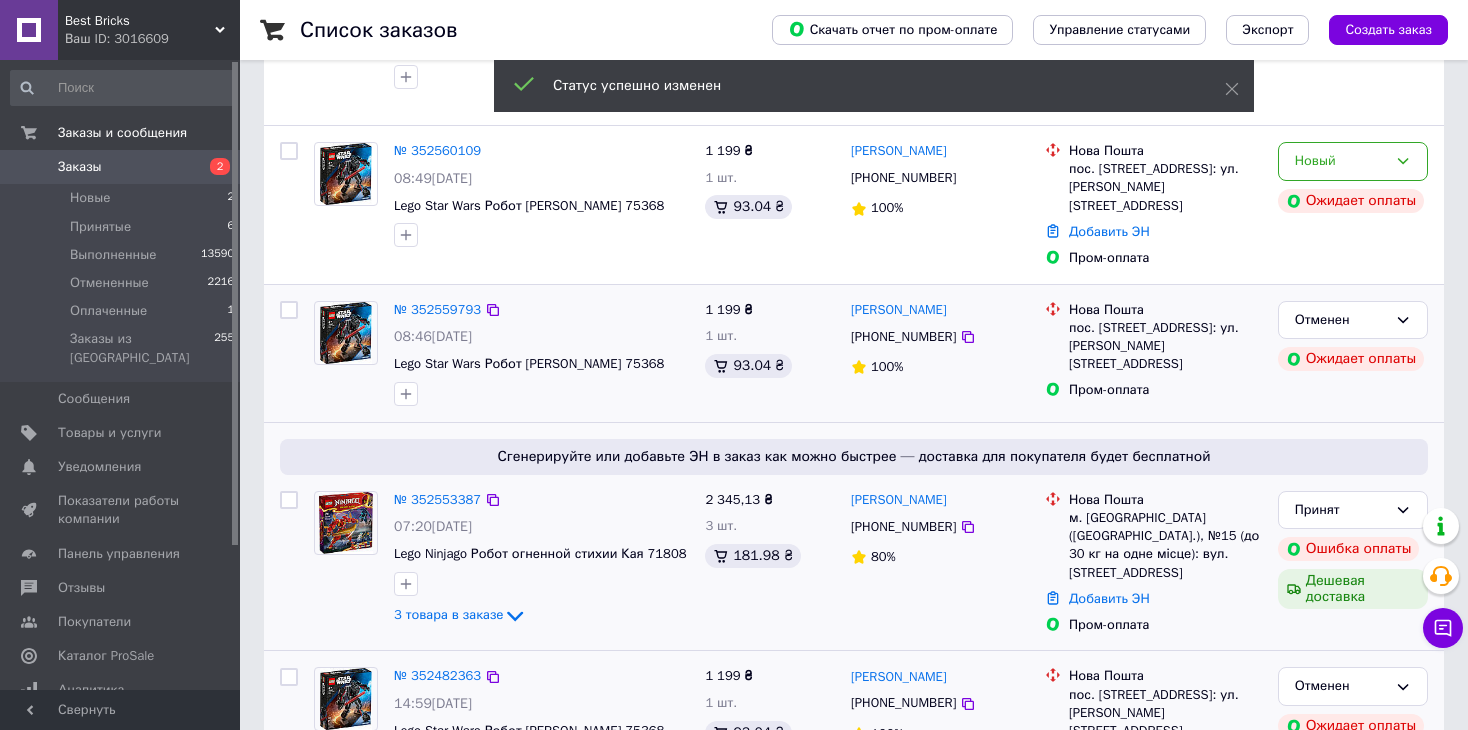 scroll, scrollTop: 200, scrollLeft: 0, axis: vertical 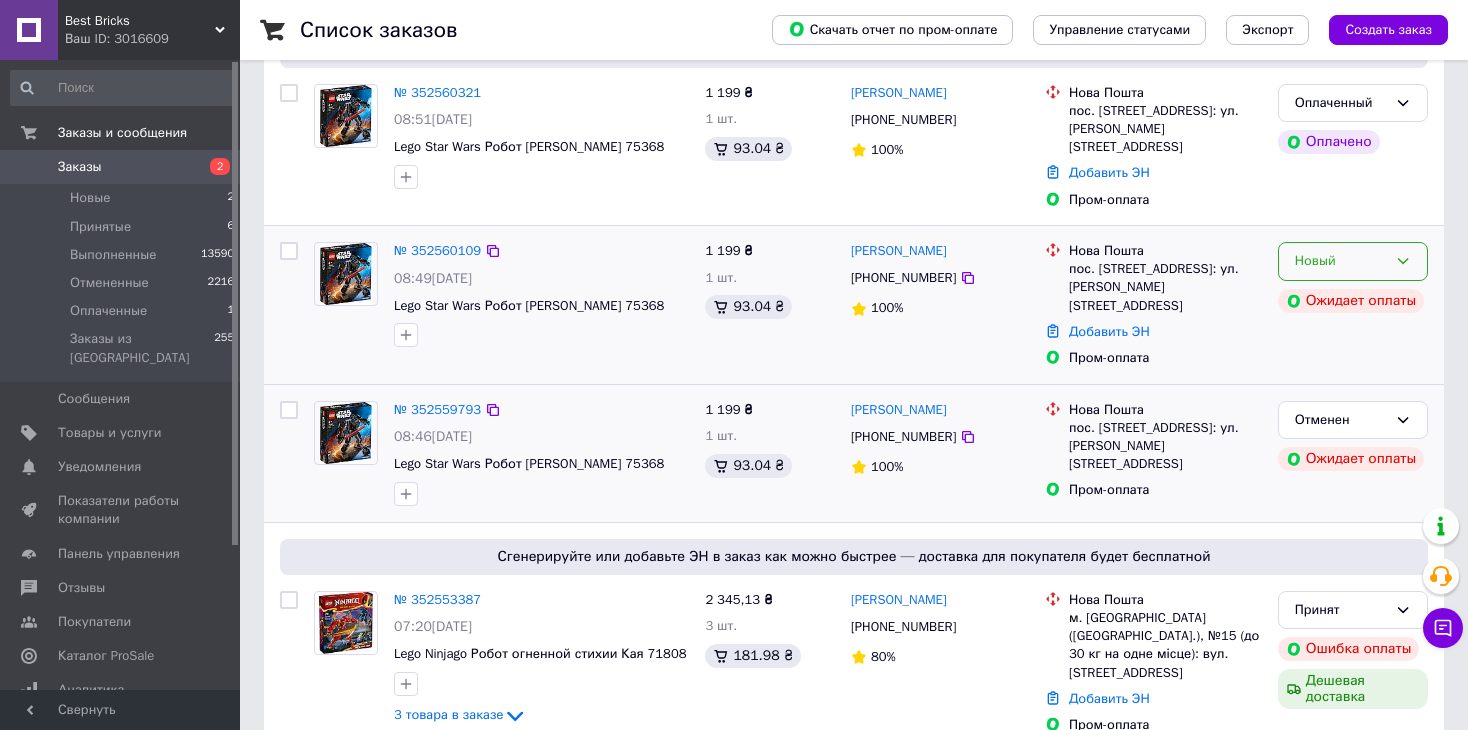 click 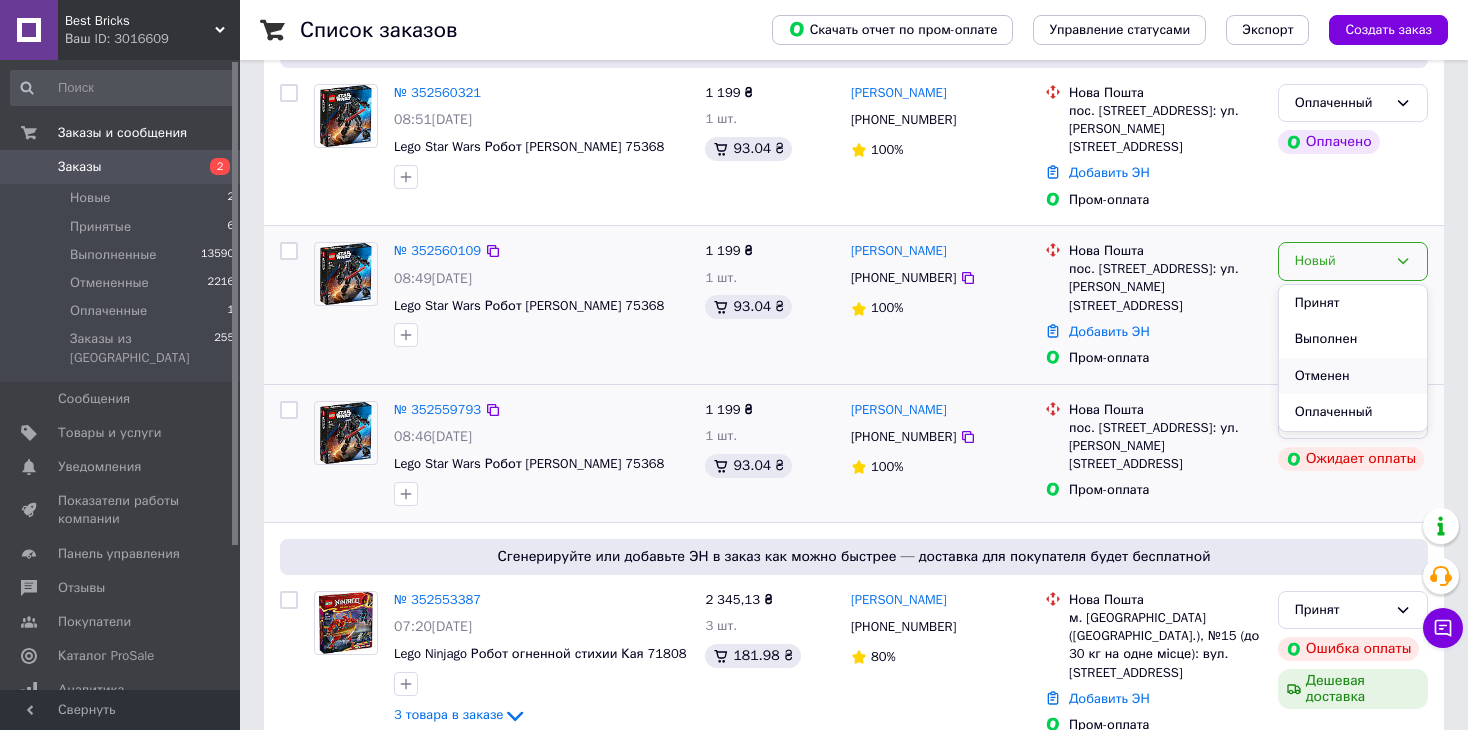 click on "Отменен" at bounding box center [1353, 376] 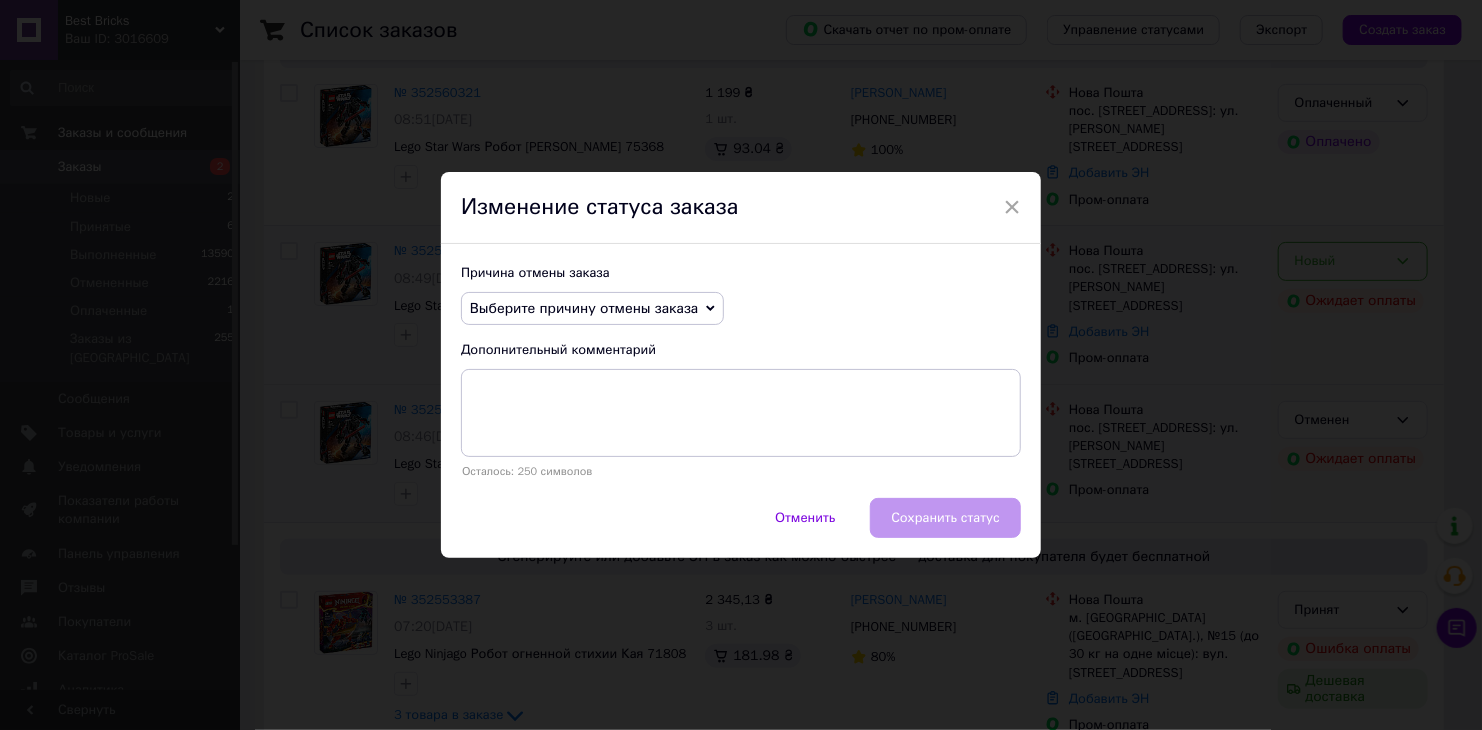click 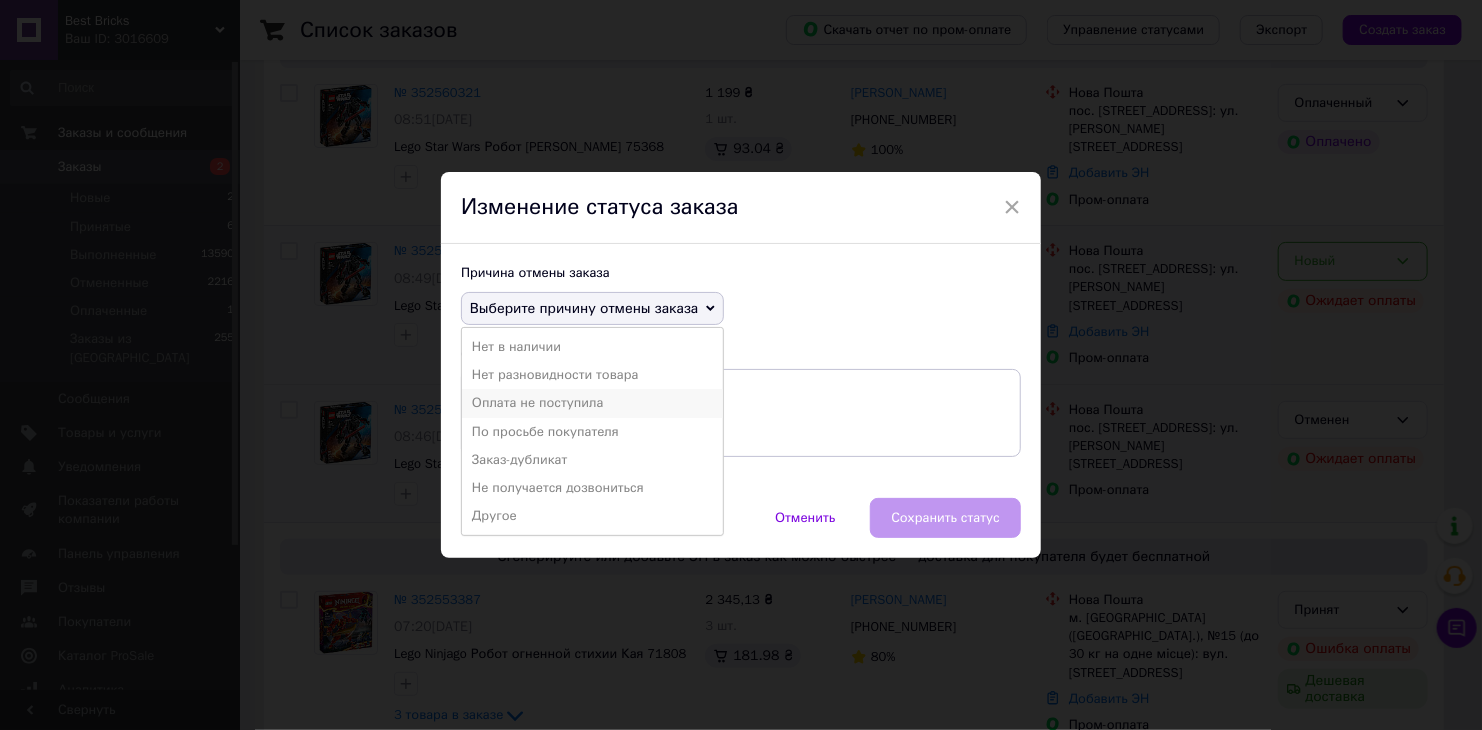 click on "Оплата не поступила" at bounding box center (592, 403) 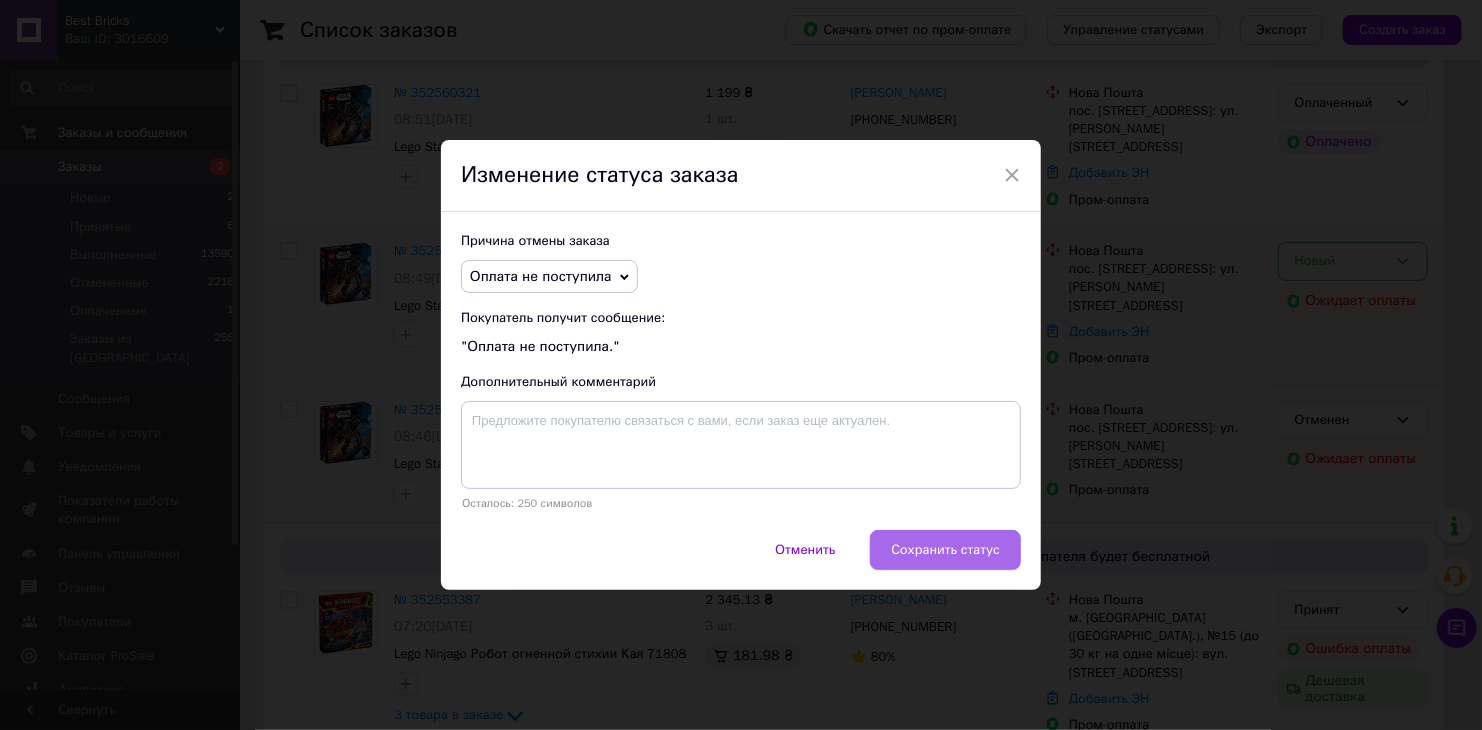 click on "Сохранить статус" at bounding box center (945, 550) 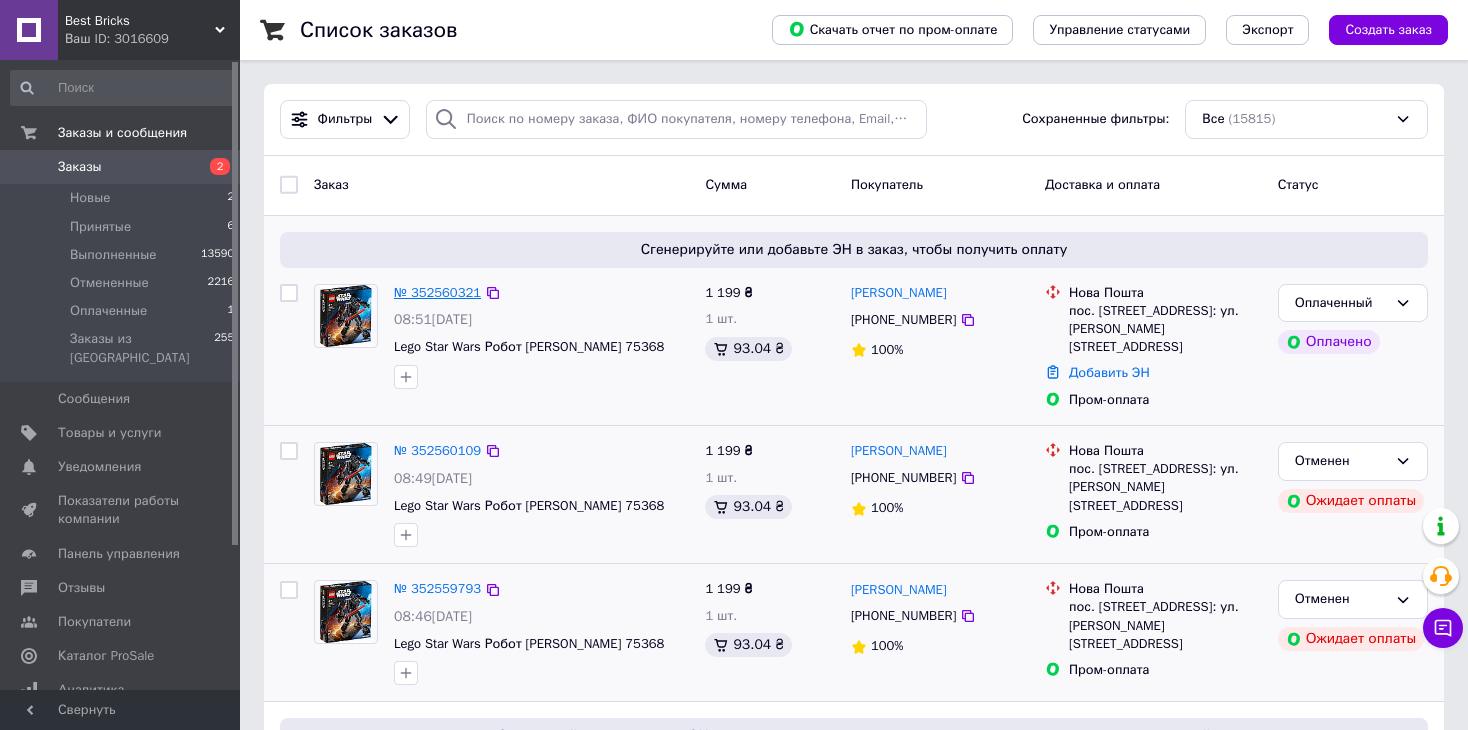 click on "№ 352560321" at bounding box center [437, 292] 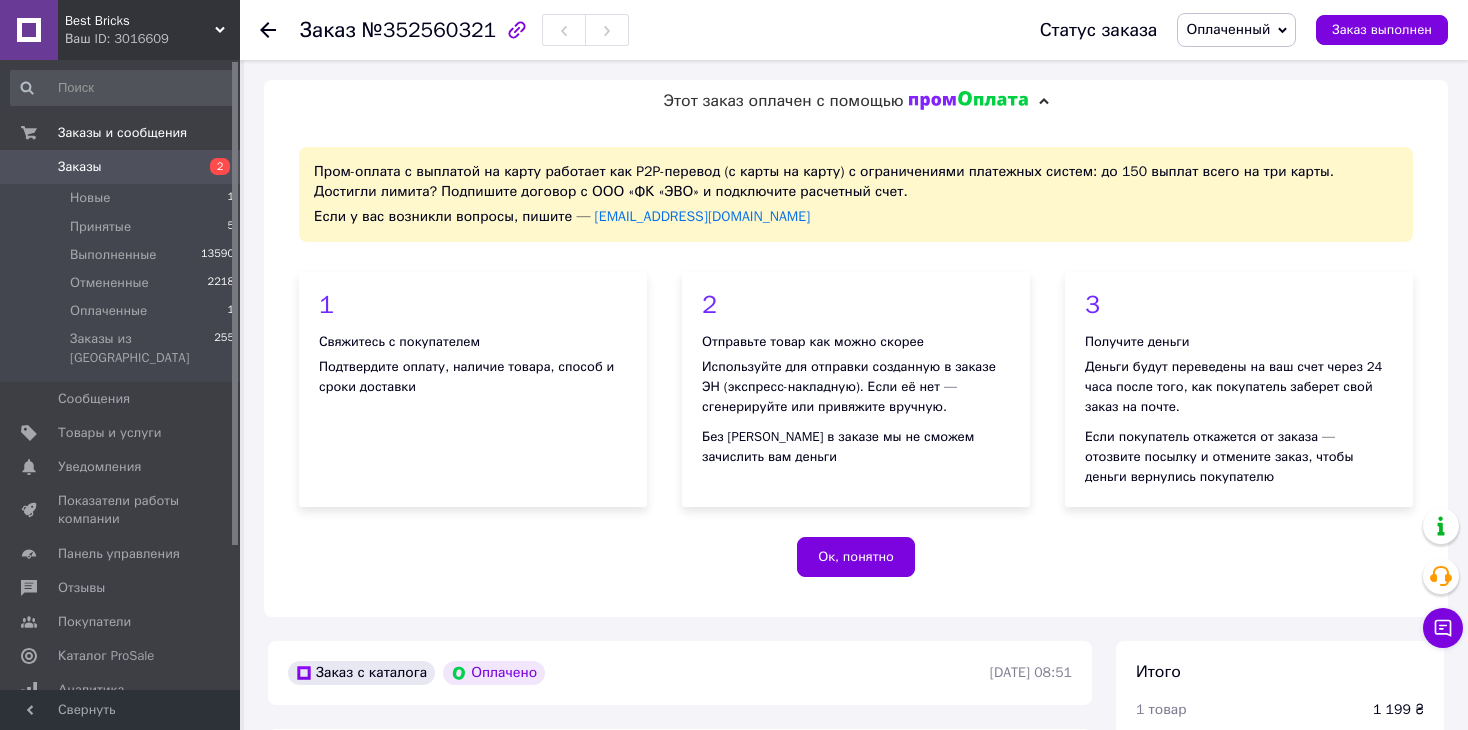 click on "Оплаченный" at bounding box center (1228, 29) 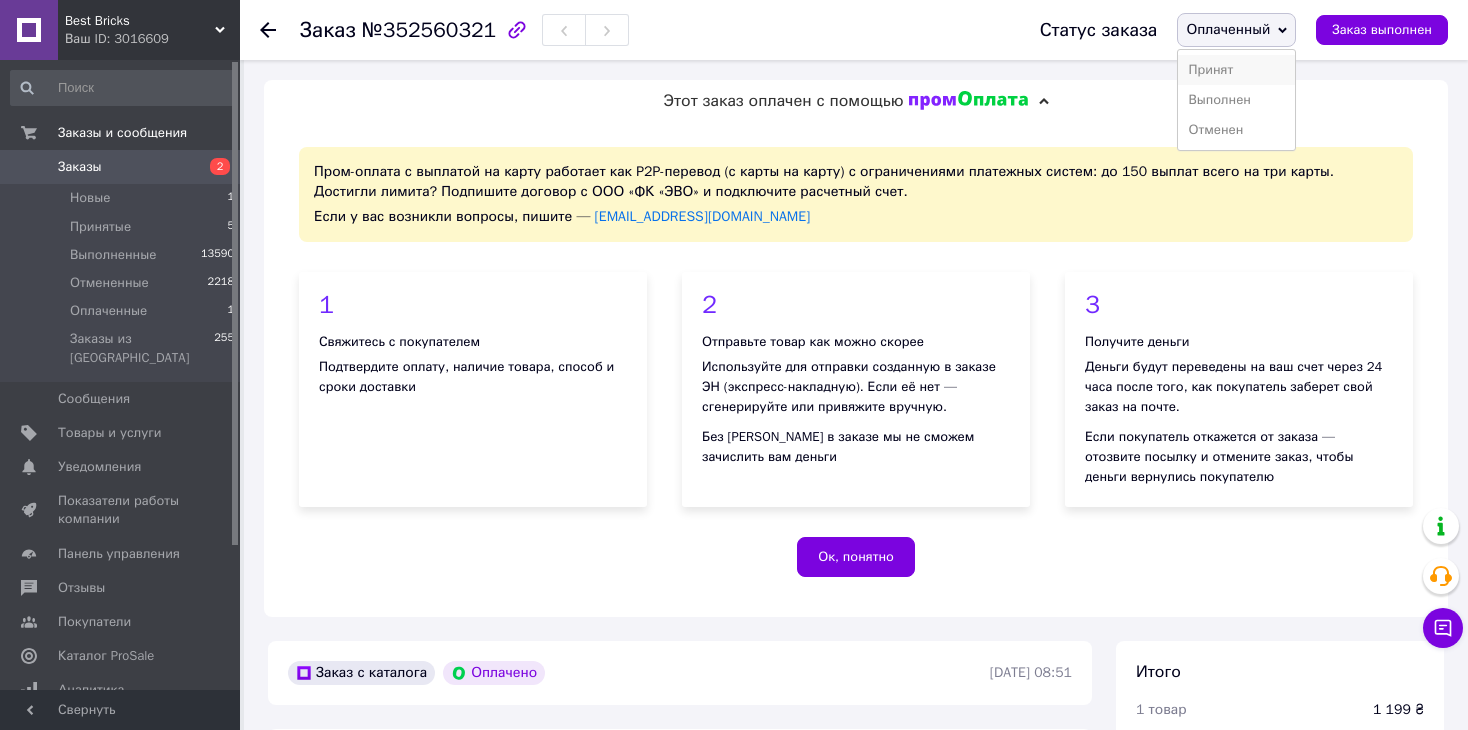 click on "Принят" at bounding box center [1236, 70] 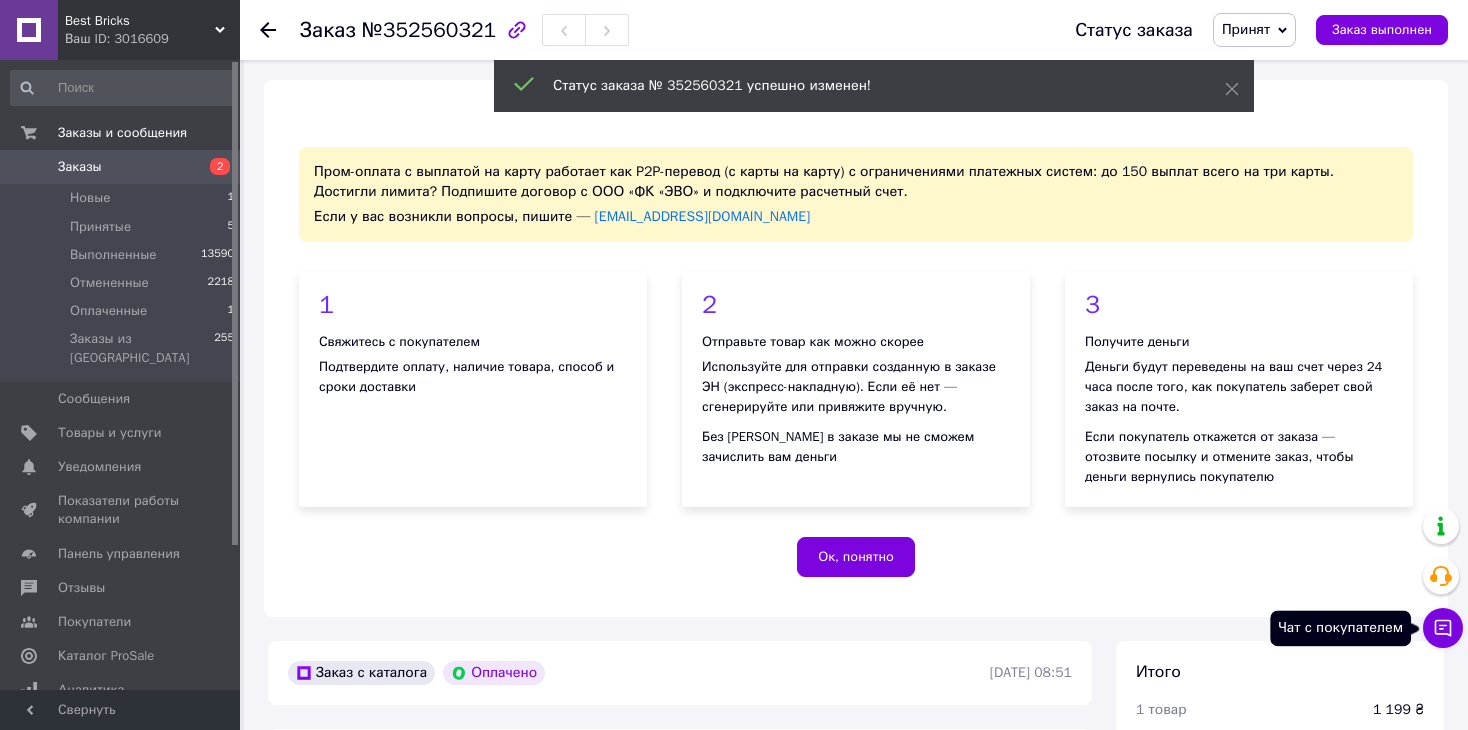 click 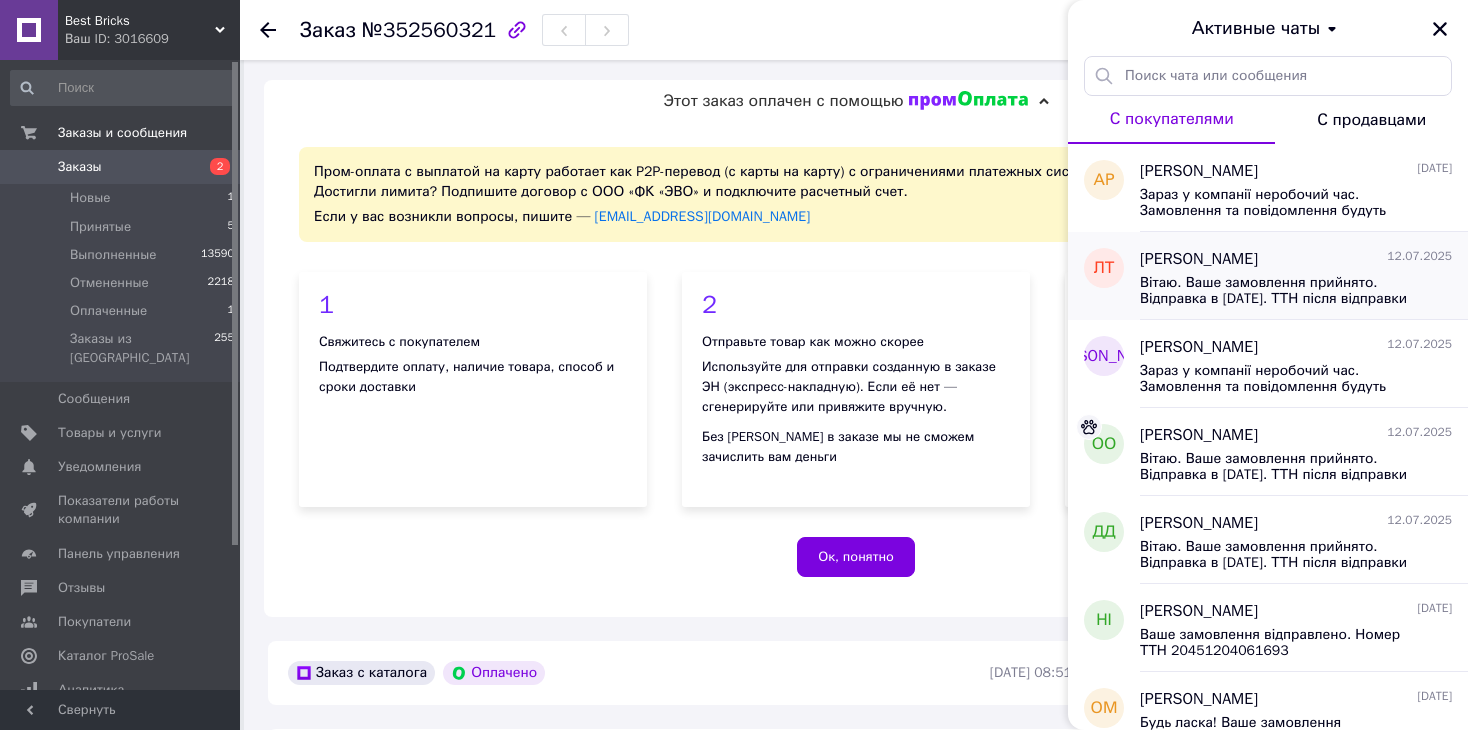 click on "[PERSON_NAME]" at bounding box center (1199, 259) 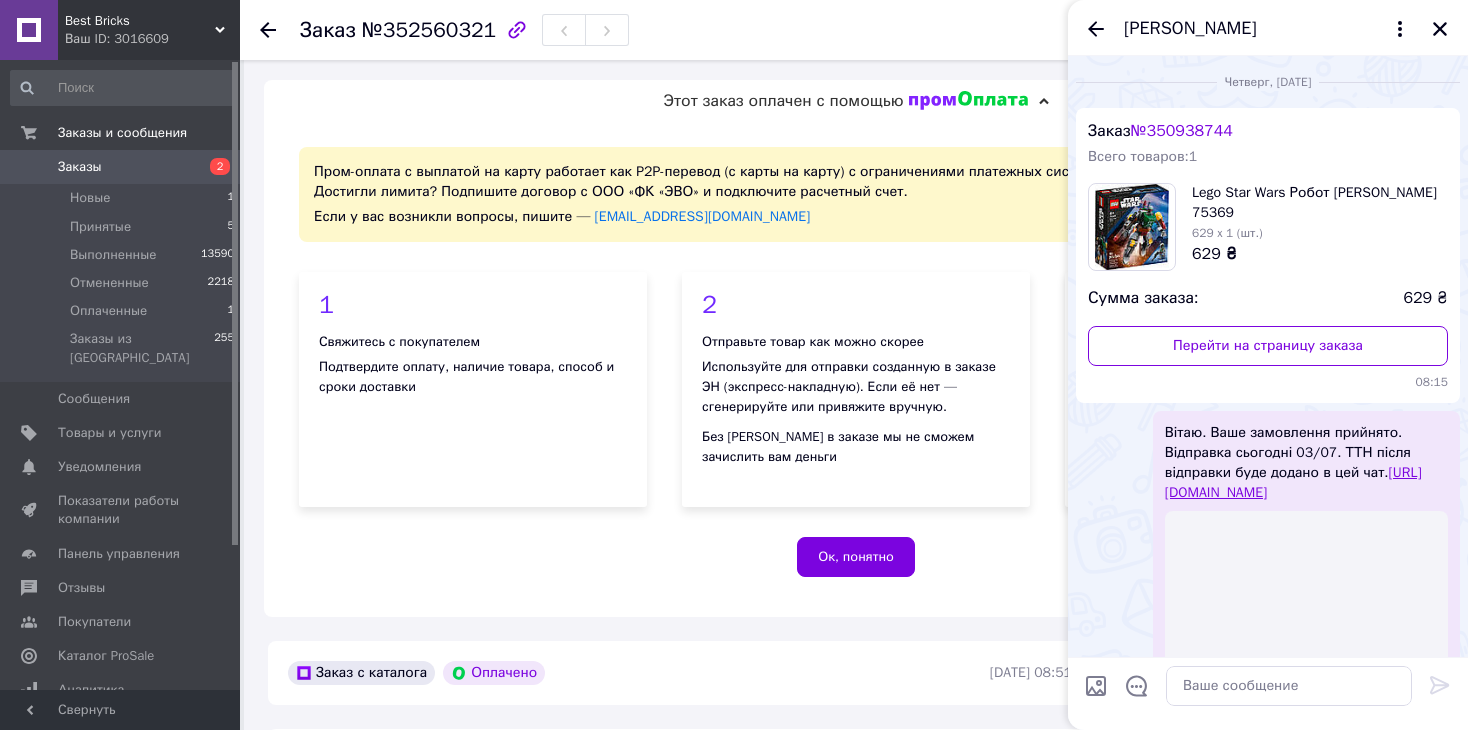 scroll, scrollTop: 963, scrollLeft: 0, axis: vertical 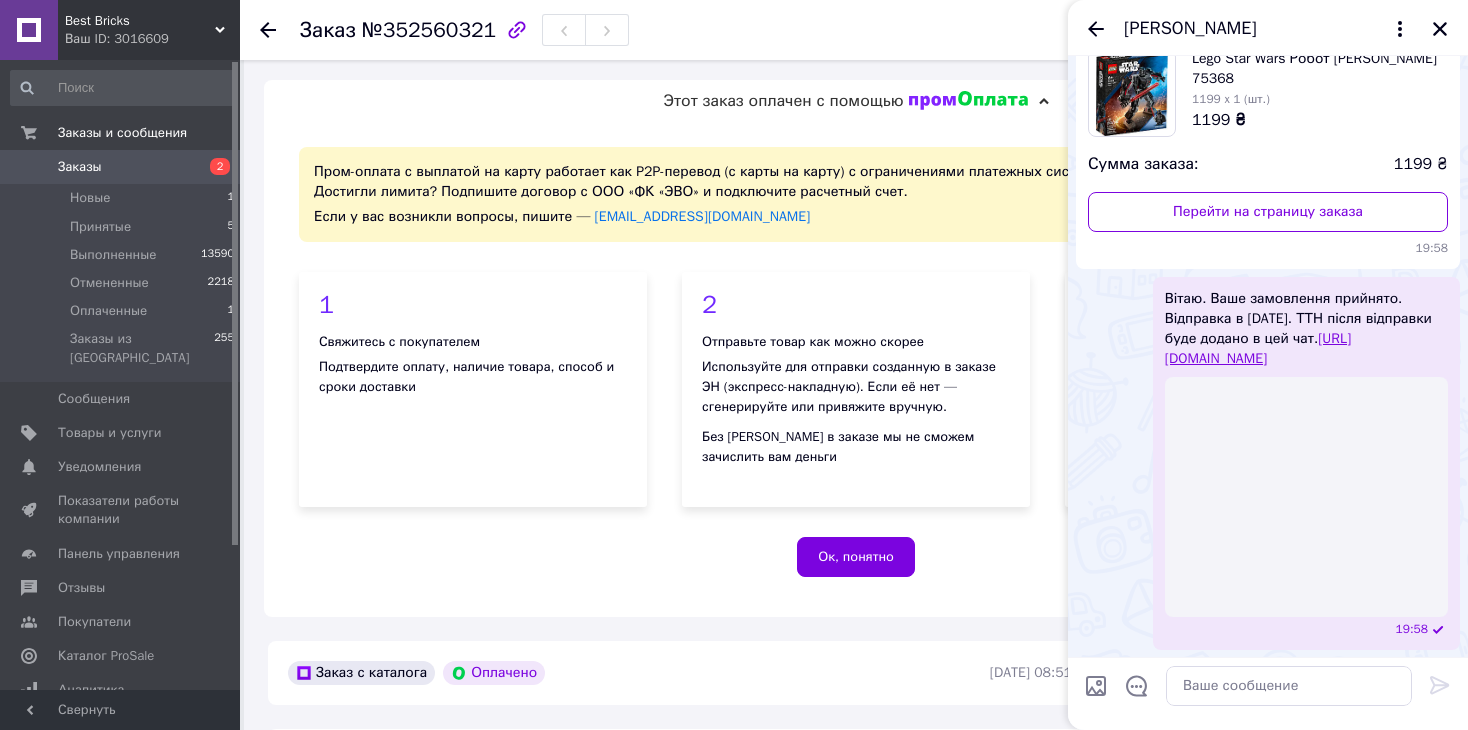 drag, startPoint x: 1310, startPoint y: 358, endPoint x: 1158, endPoint y: 295, distance: 164.53874 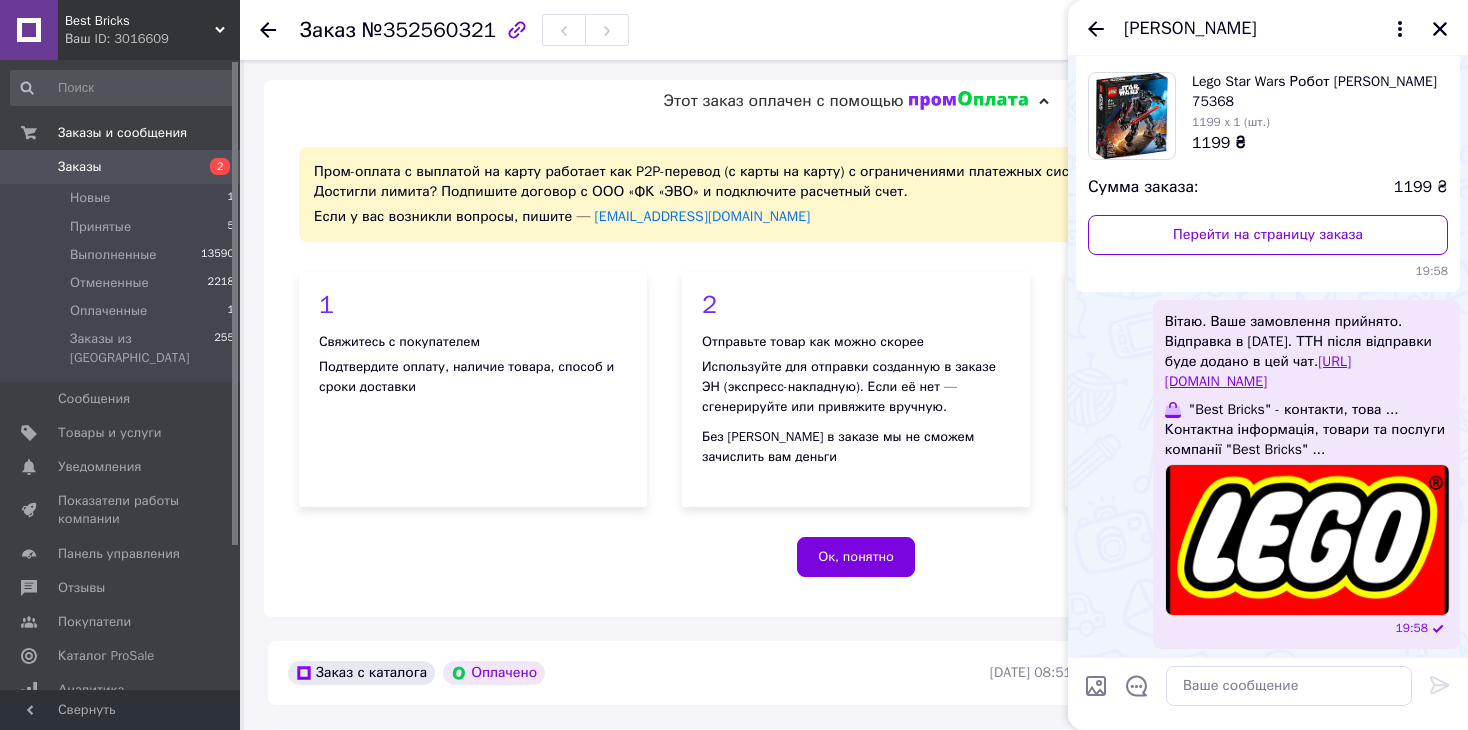 scroll, scrollTop: 916, scrollLeft: 0, axis: vertical 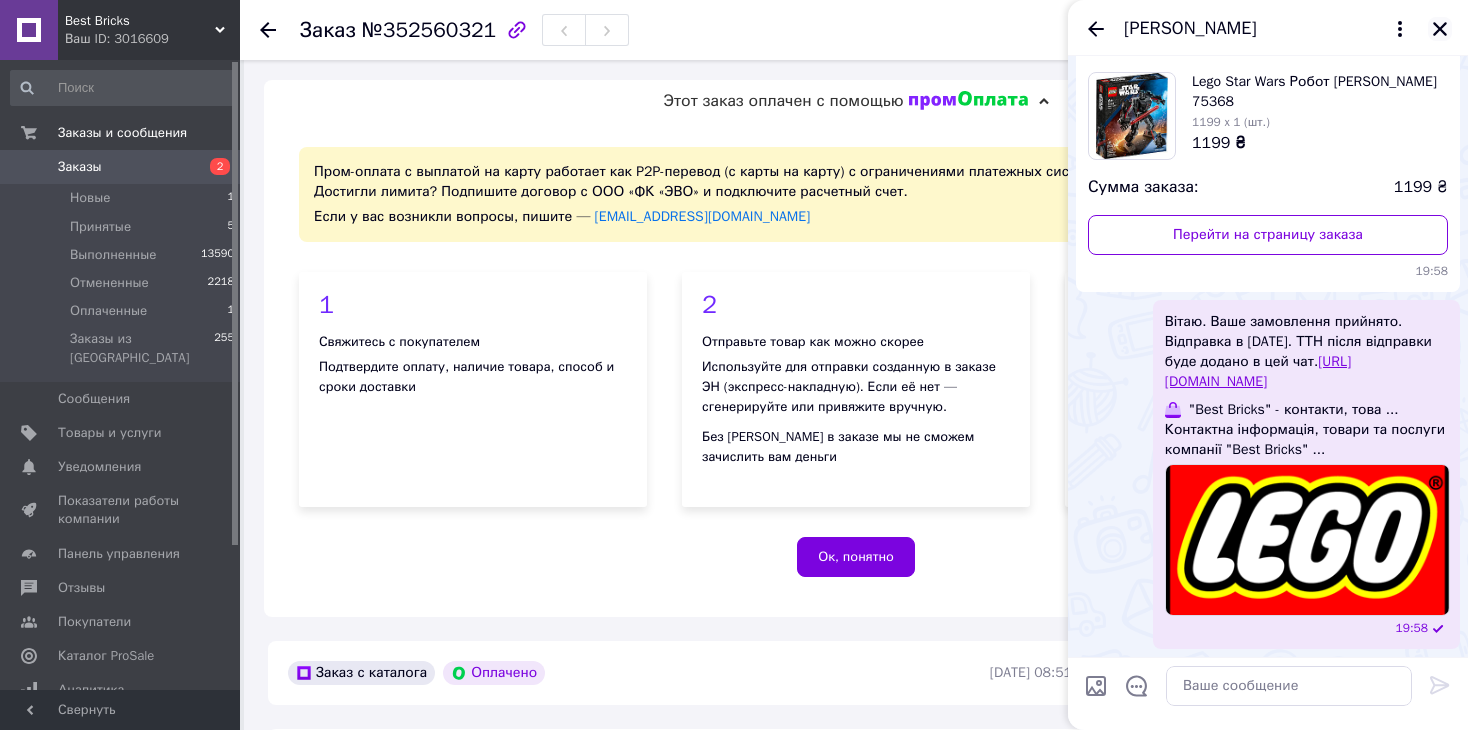 click at bounding box center (1440, 29) 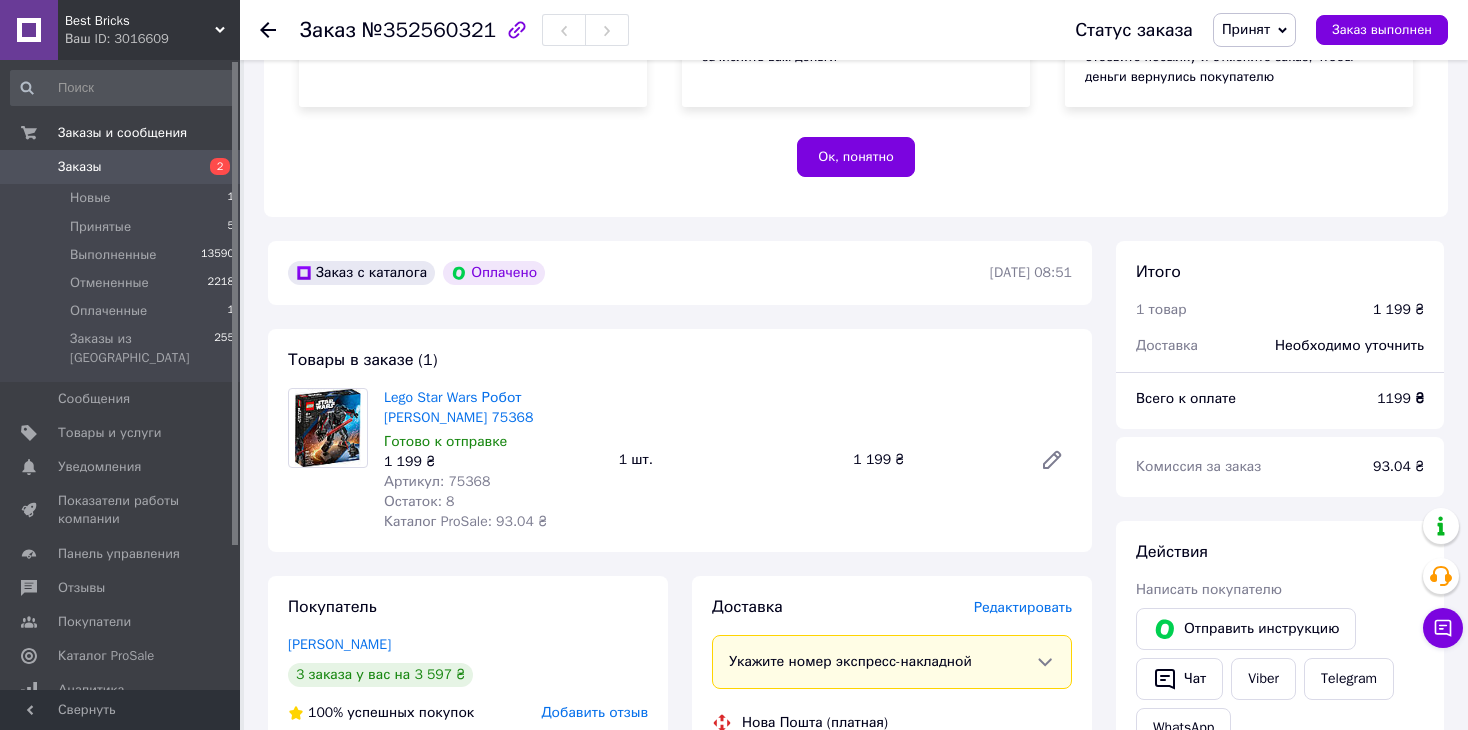 scroll, scrollTop: 700, scrollLeft: 0, axis: vertical 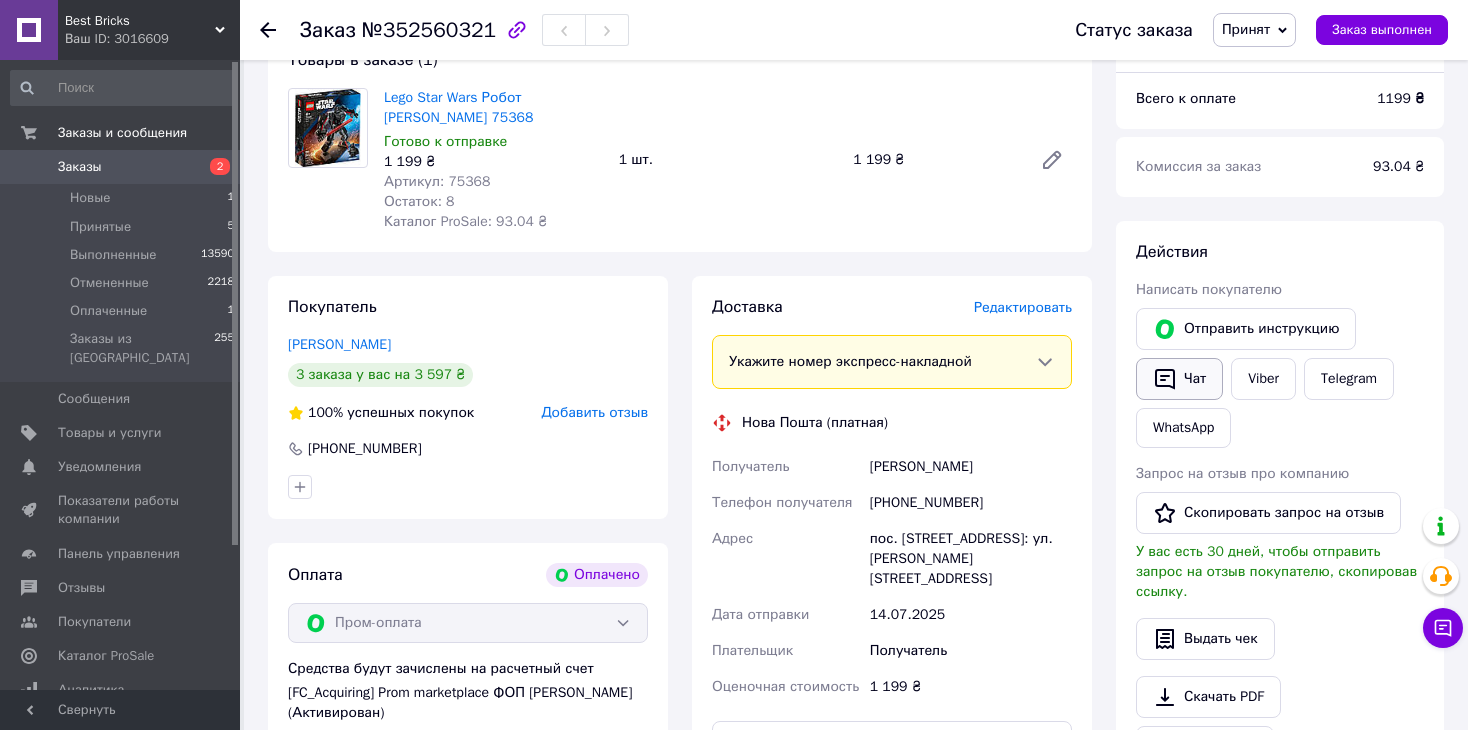 click on "Чат" at bounding box center (1179, 379) 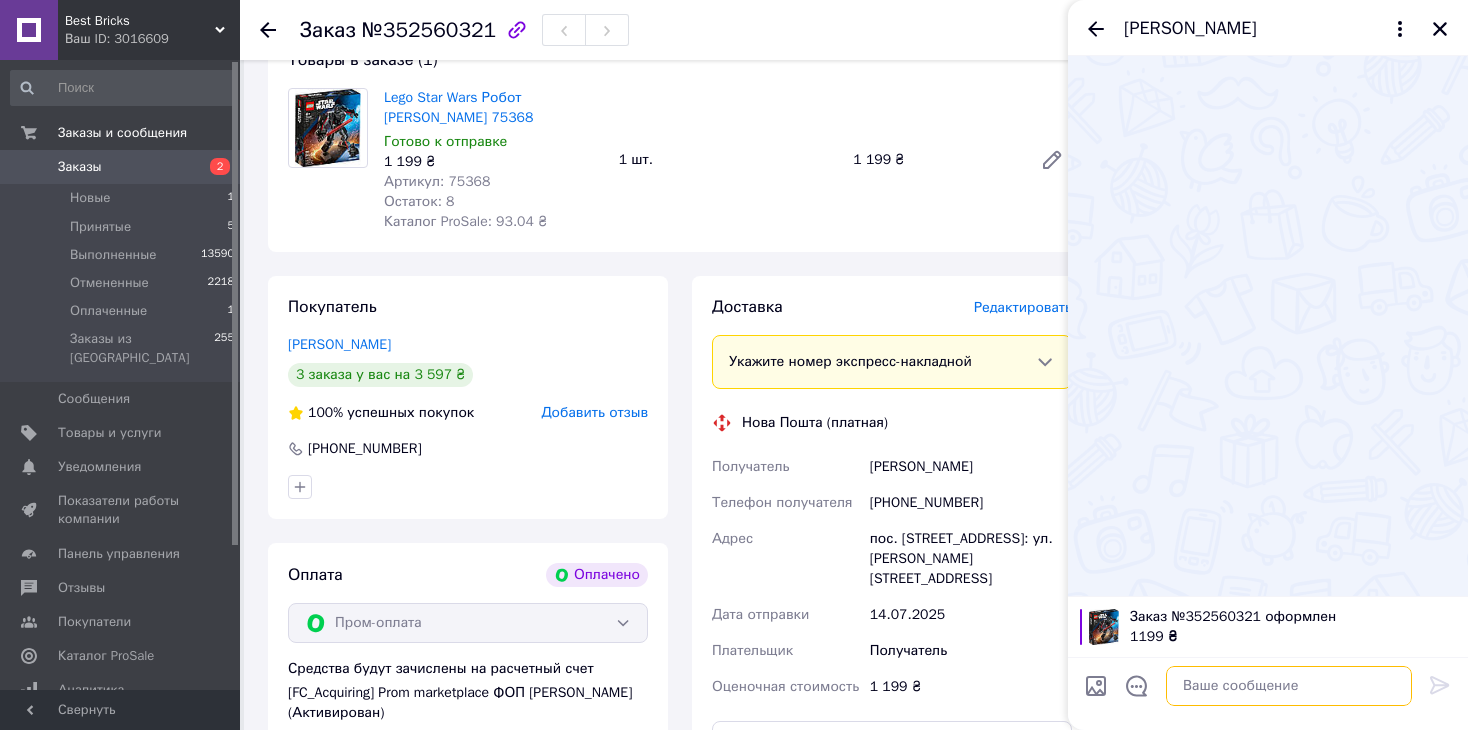 click at bounding box center [1289, 686] 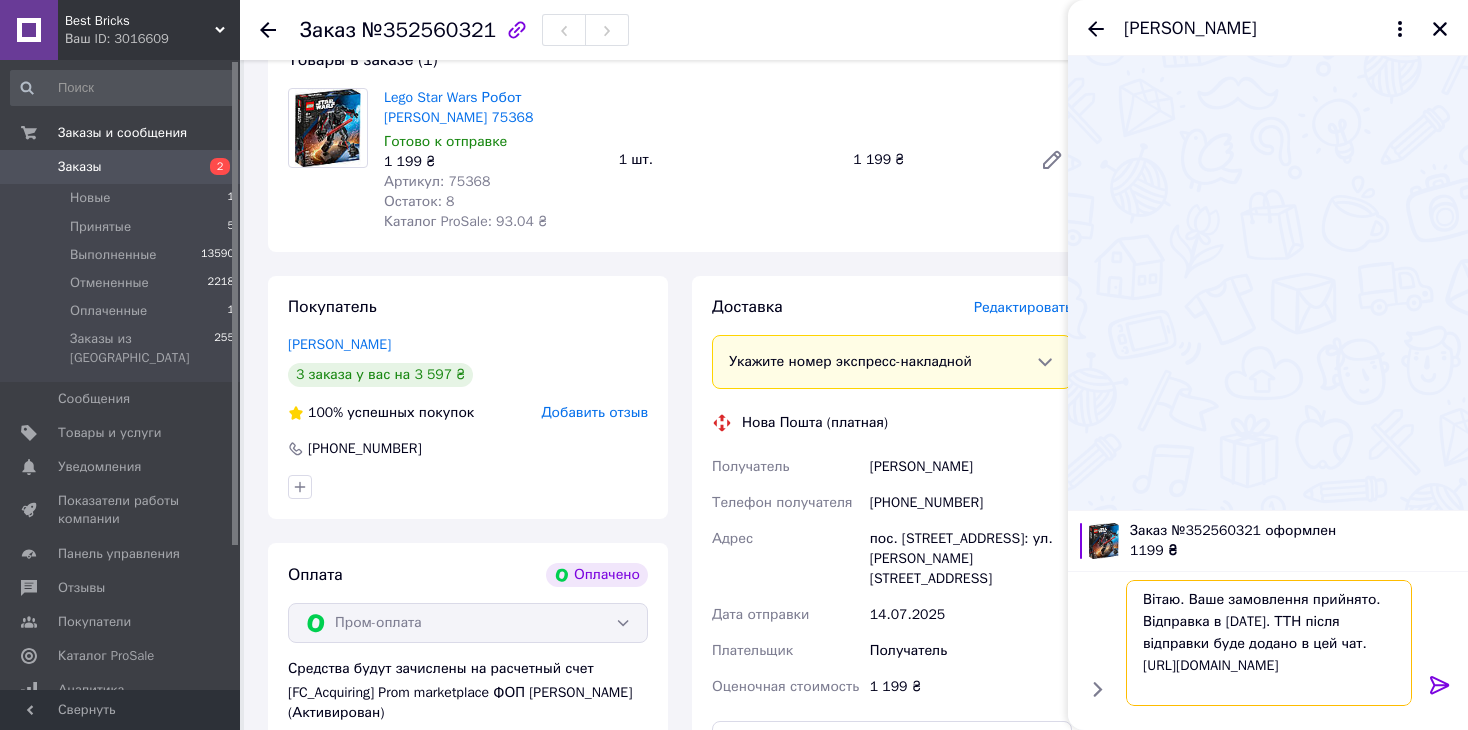 drag, startPoint x: 1287, startPoint y: 624, endPoint x: 1213, endPoint y: 627, distance: 74.06078 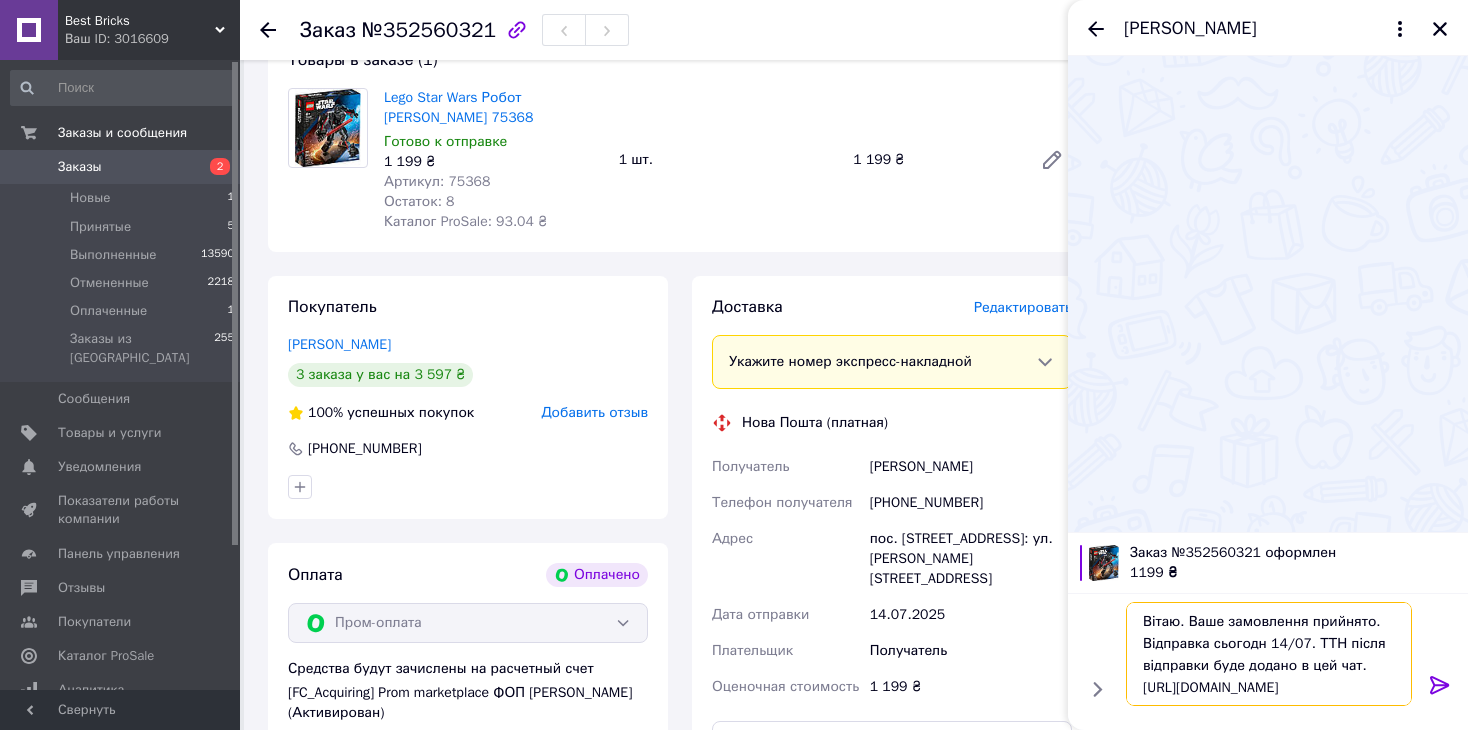 type on "Вітаю. Ваше замовлення прийнято. Відправка сьогодні 14/07. ТТН після відправки буде додано в цей чат. [URL][DOMAIN_NAME]" 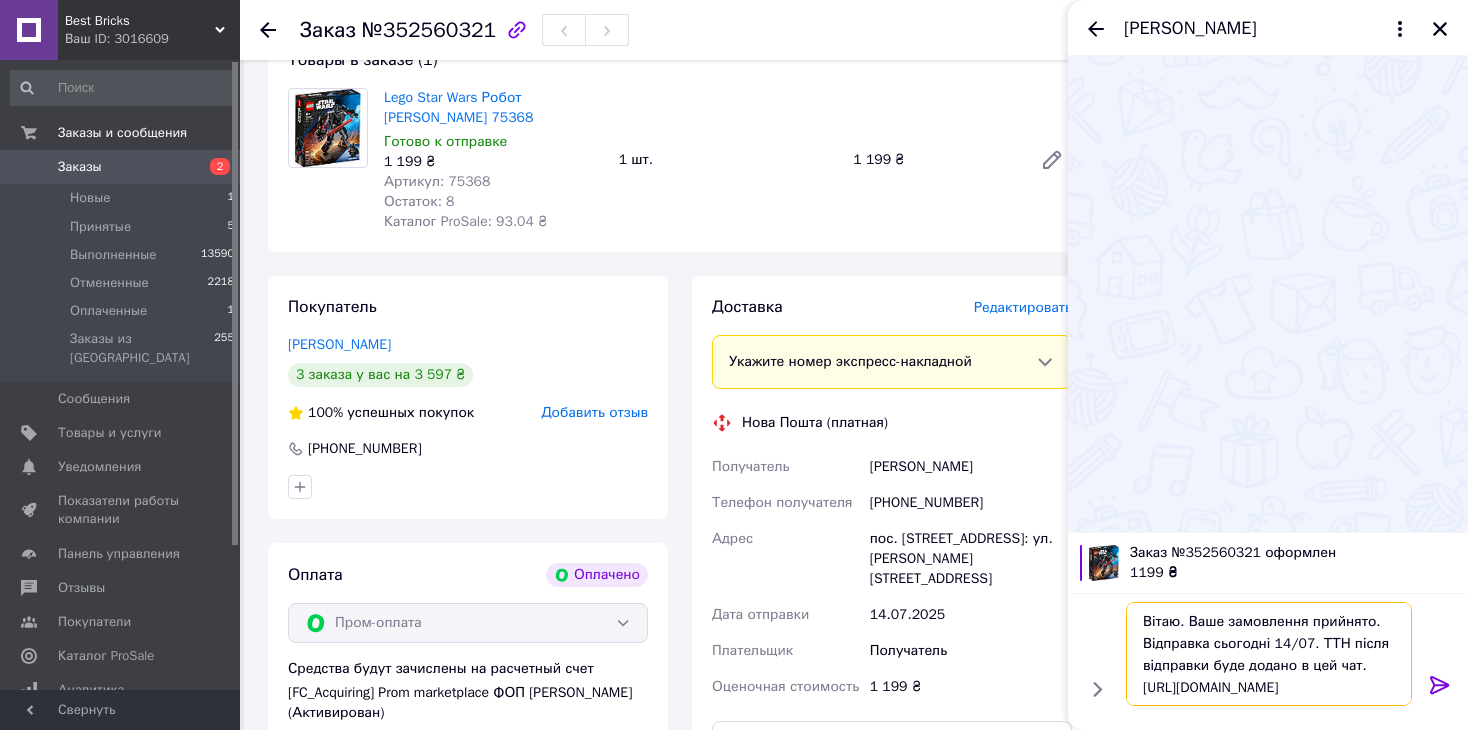 type 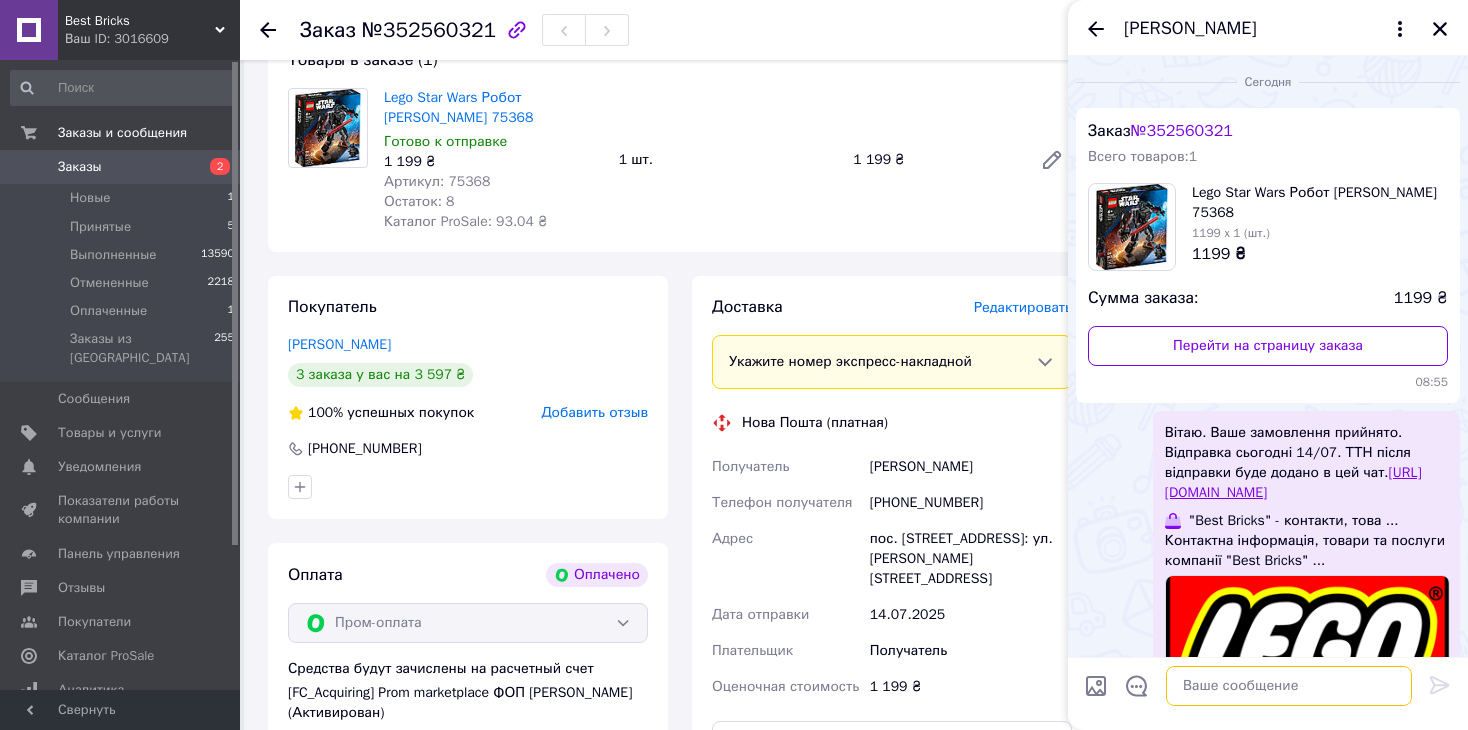 scroll, scrollTop: 110, scrollLeft: 0, axis: vertical 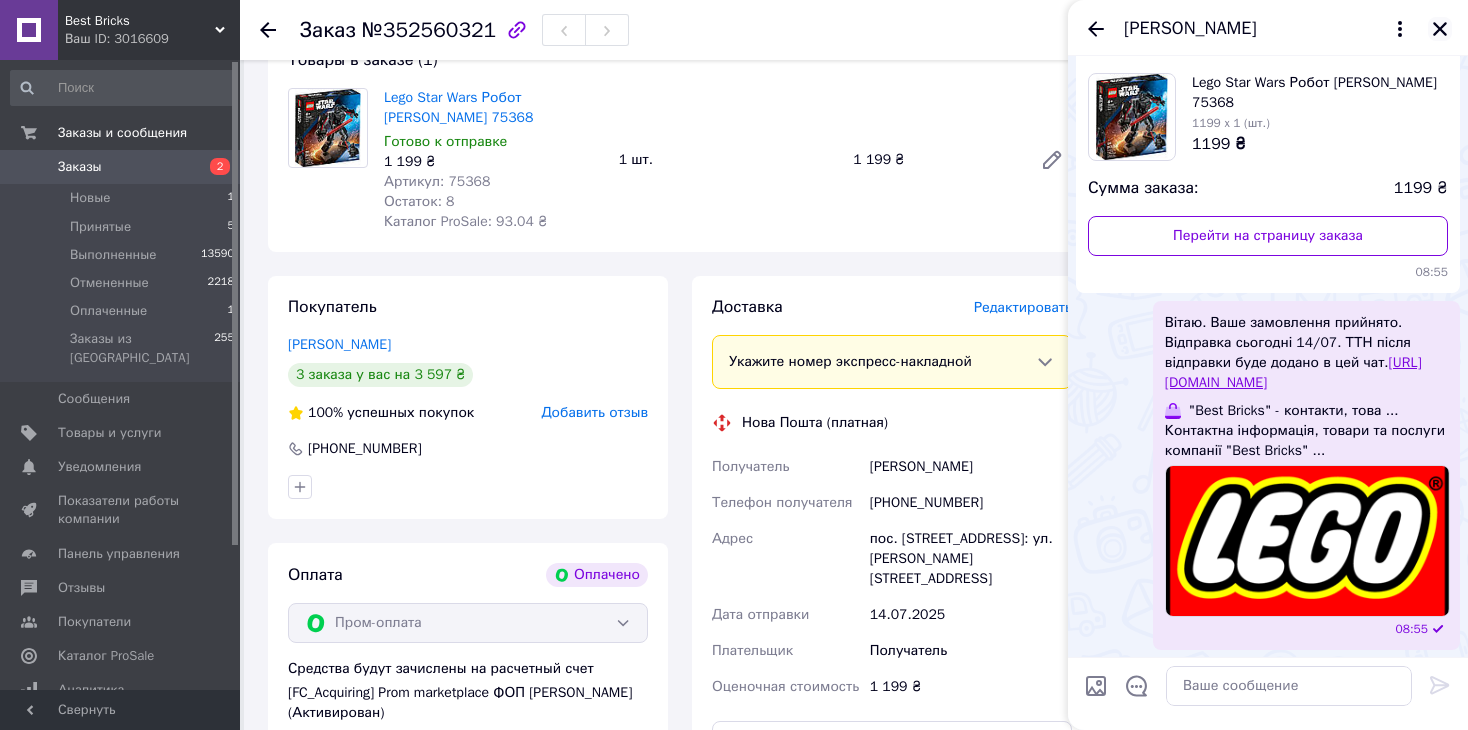 click 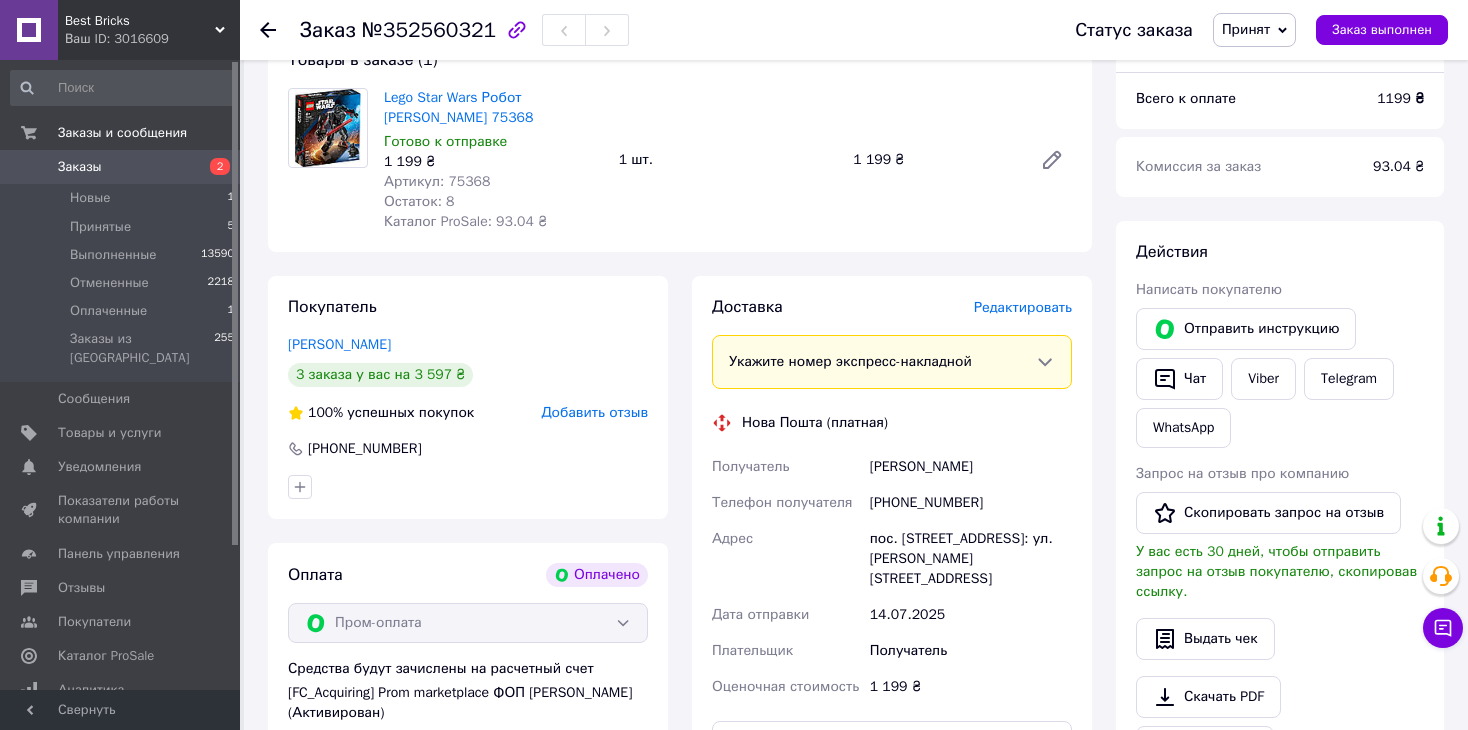 click 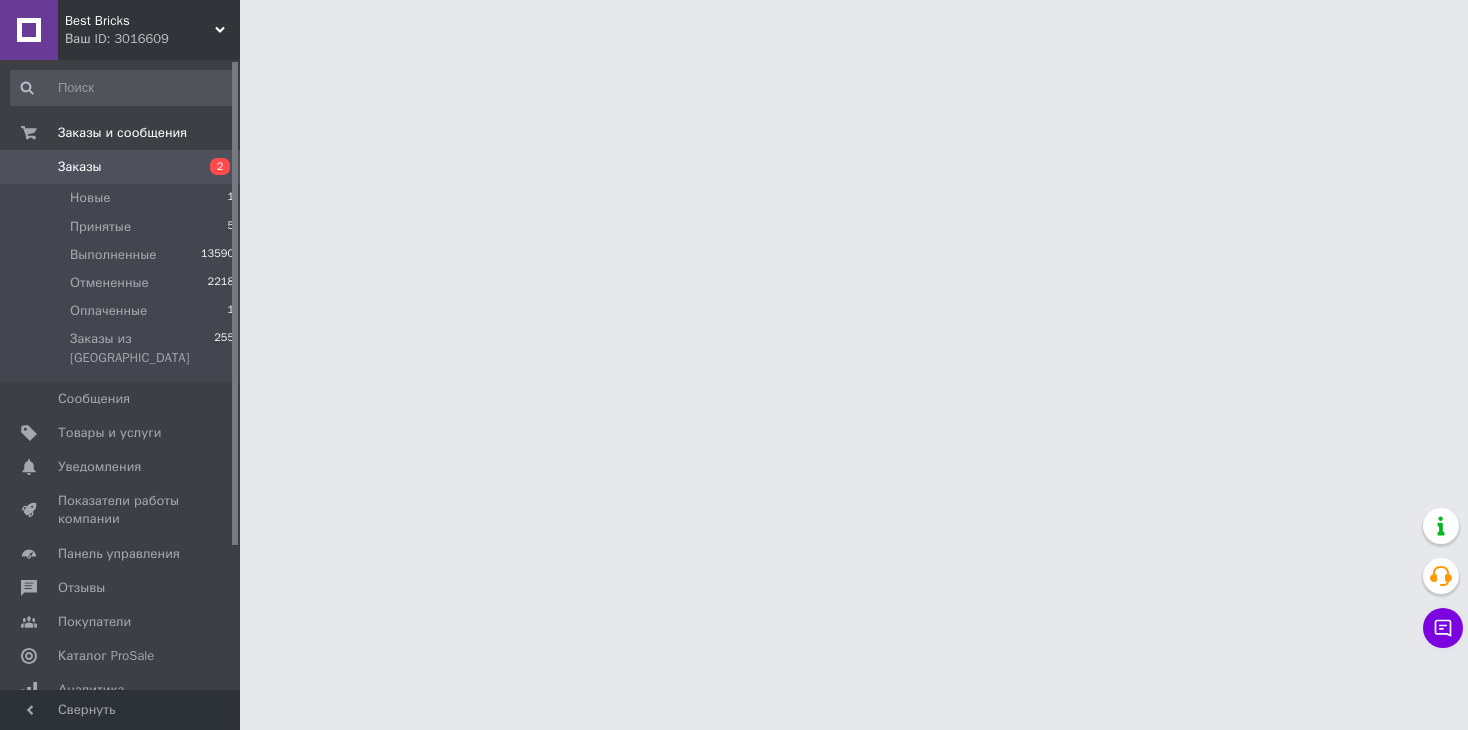 scroll, scrollTop: 0, scrollLeft: 0, axis: both 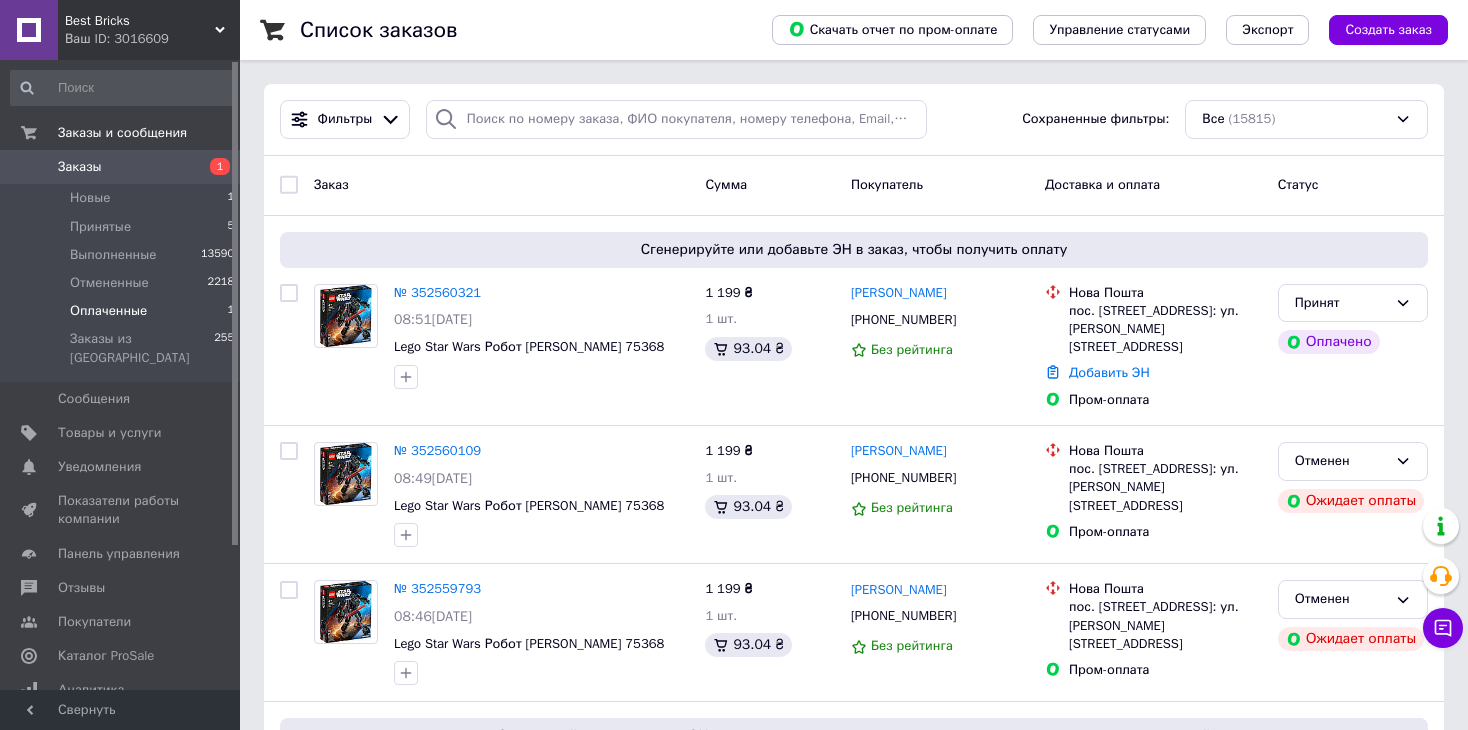 click on "Оплаченные" at bounding box center (108, 311) 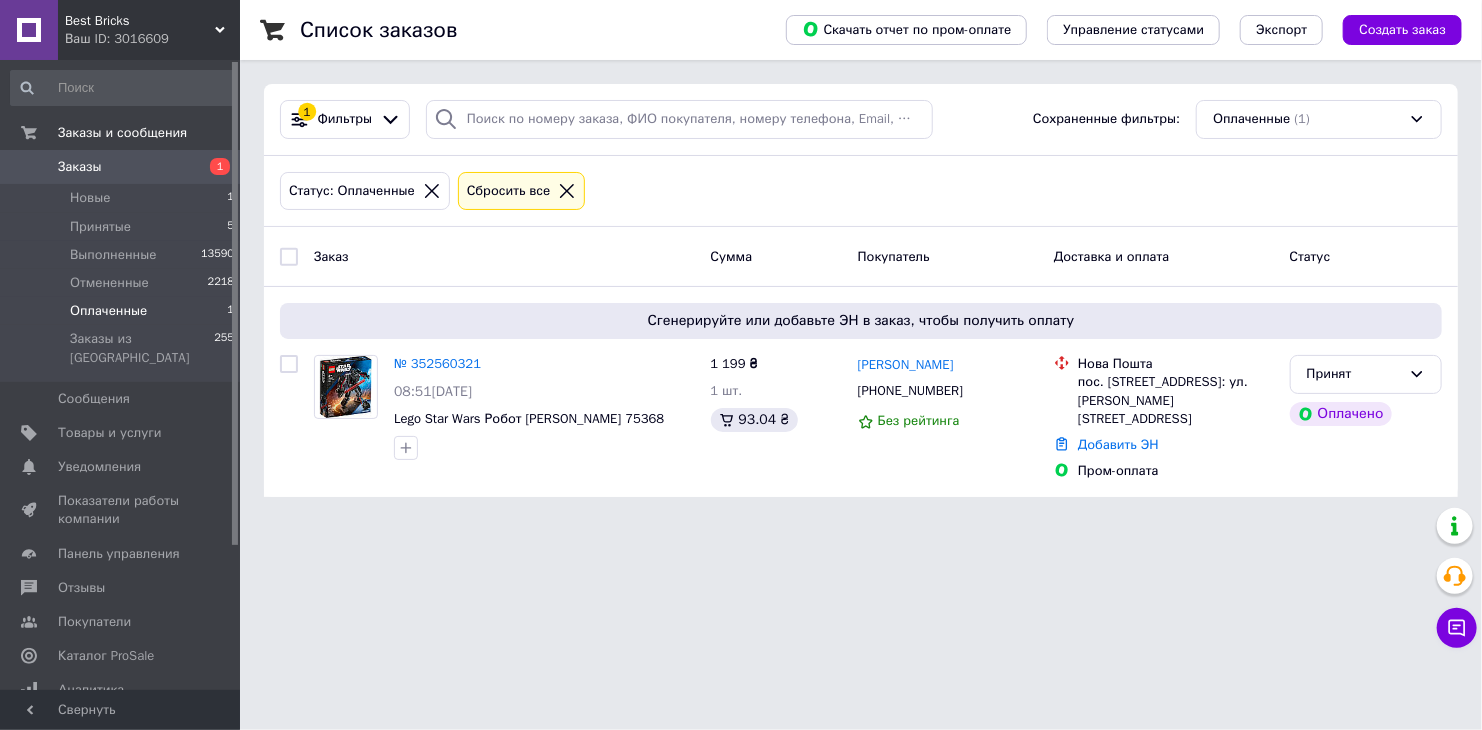 click 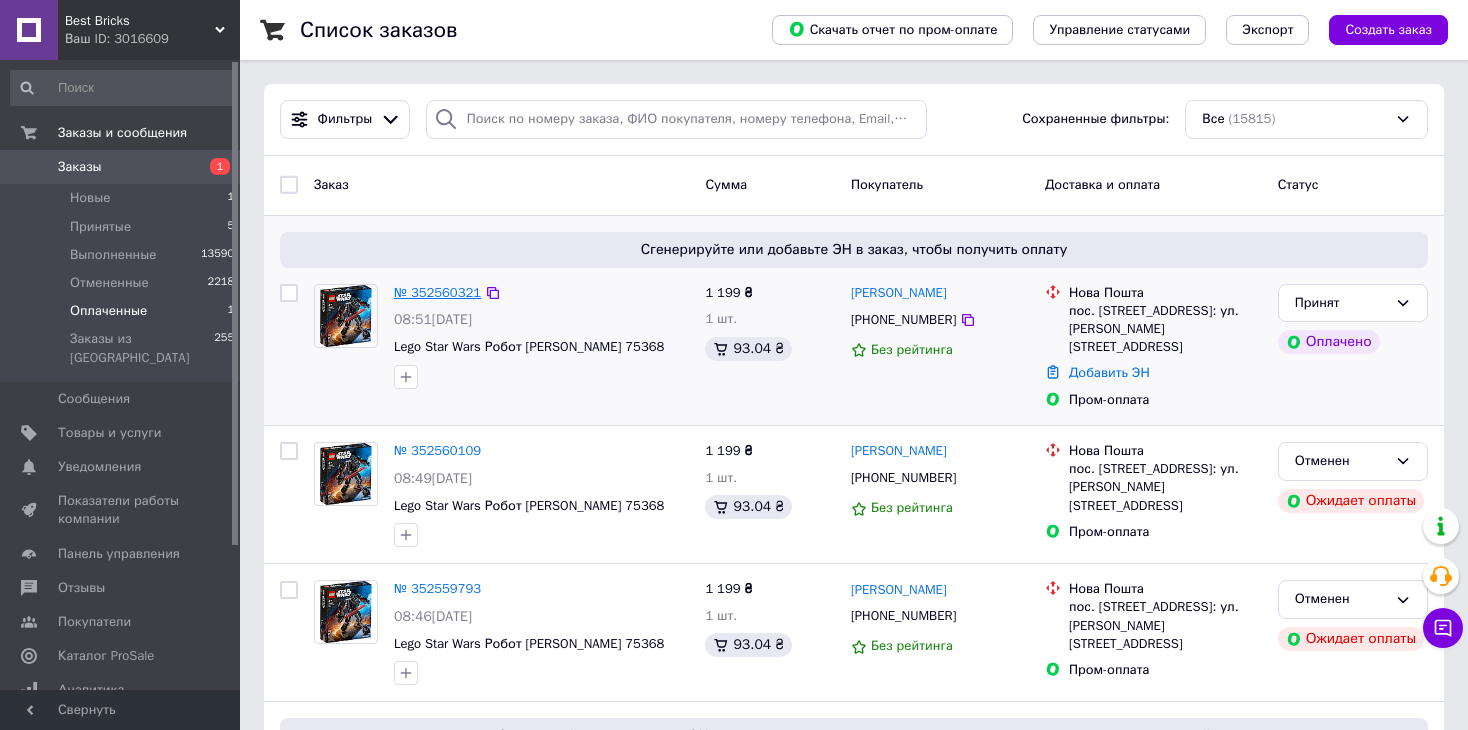 click on "№ 352560321" at bounding box center (437, 292) 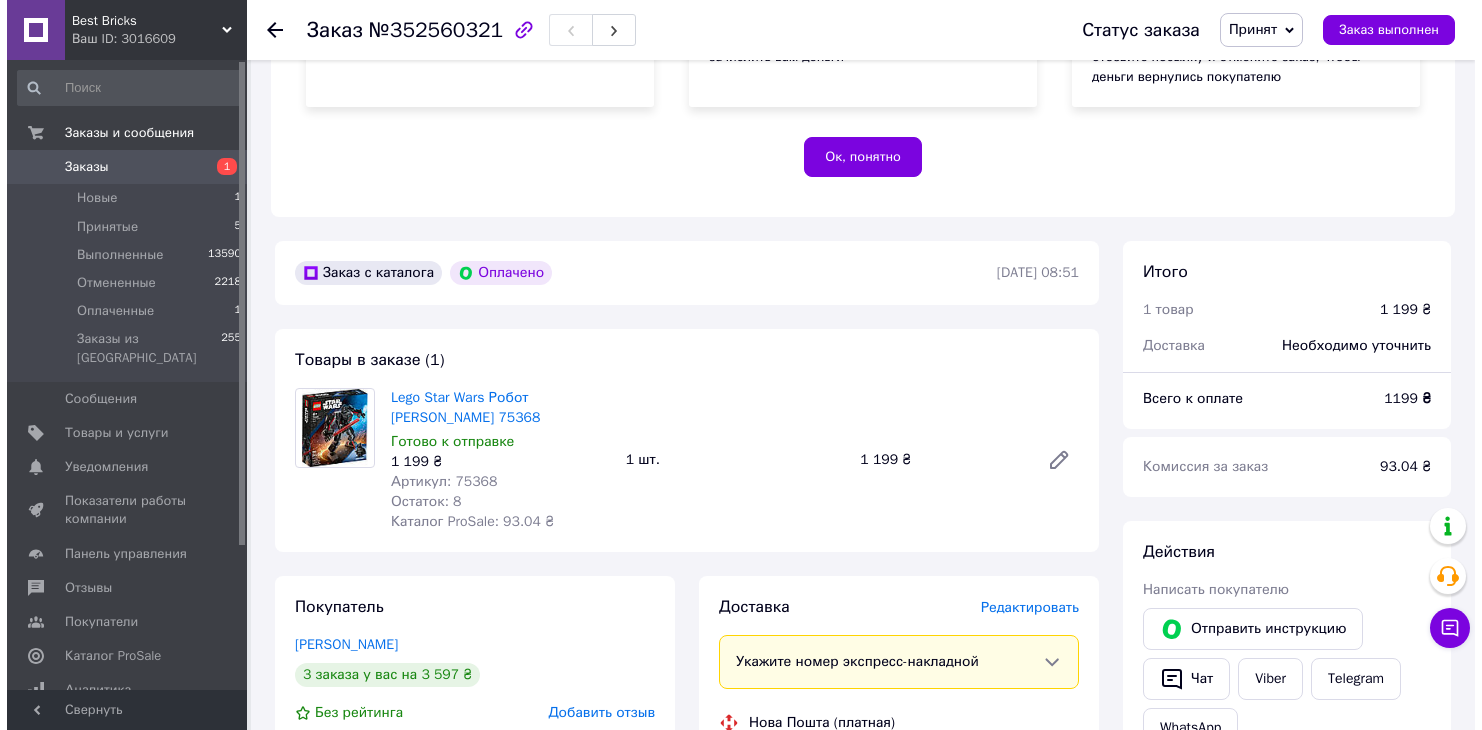 scroll, scrollTop: 700, scrollLeft: 0, axis: vertical 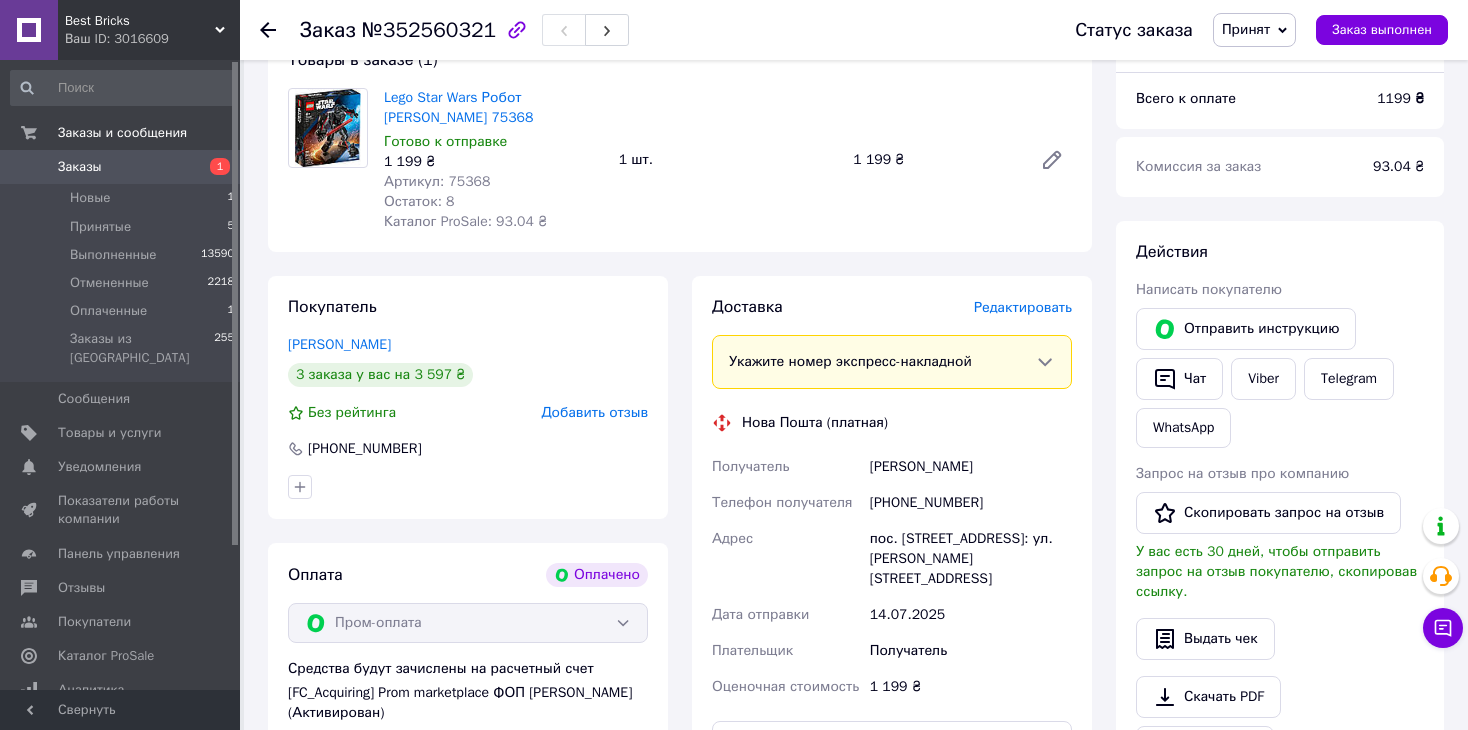 click on "Артикул: 75368" at bounding box center (437, 181) 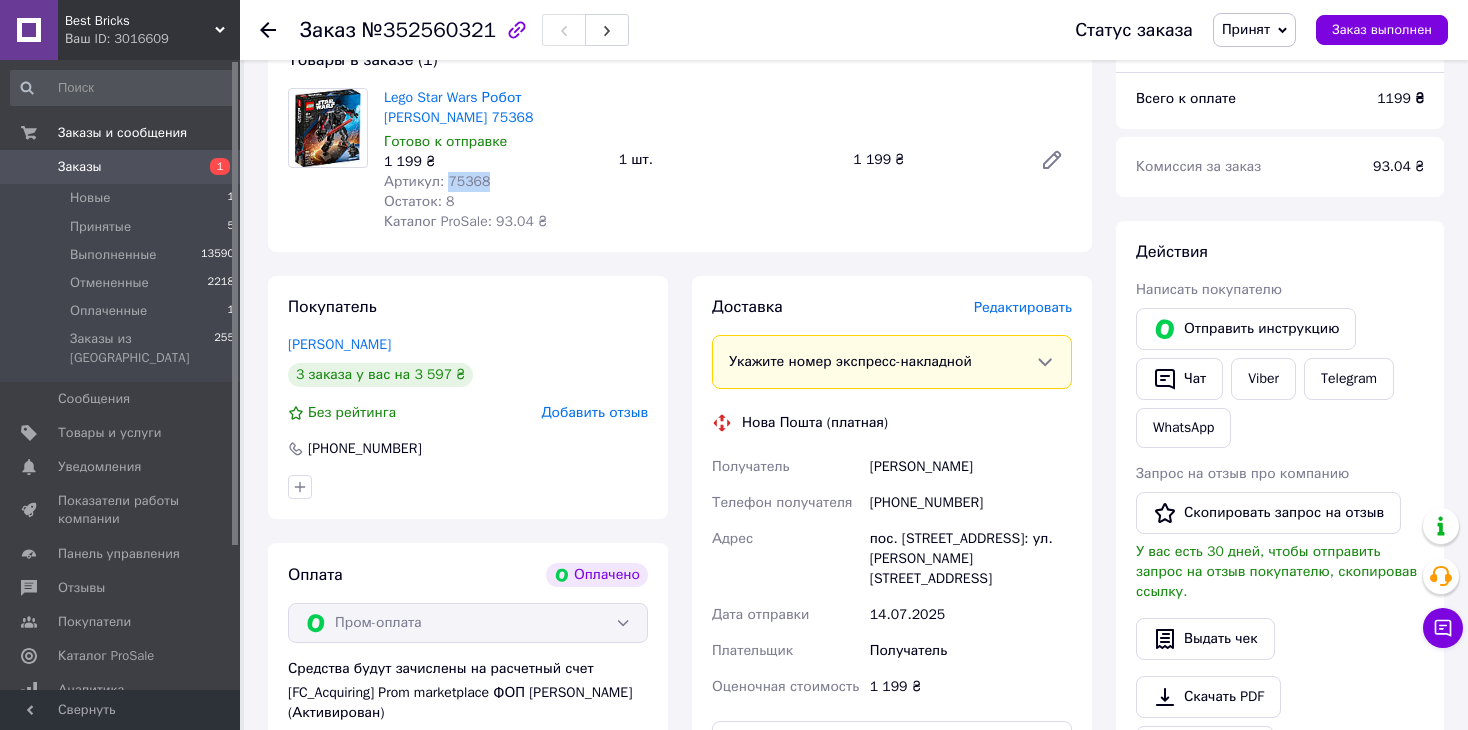 click on "Артикул: 75368" at bounding box center [437, 181] 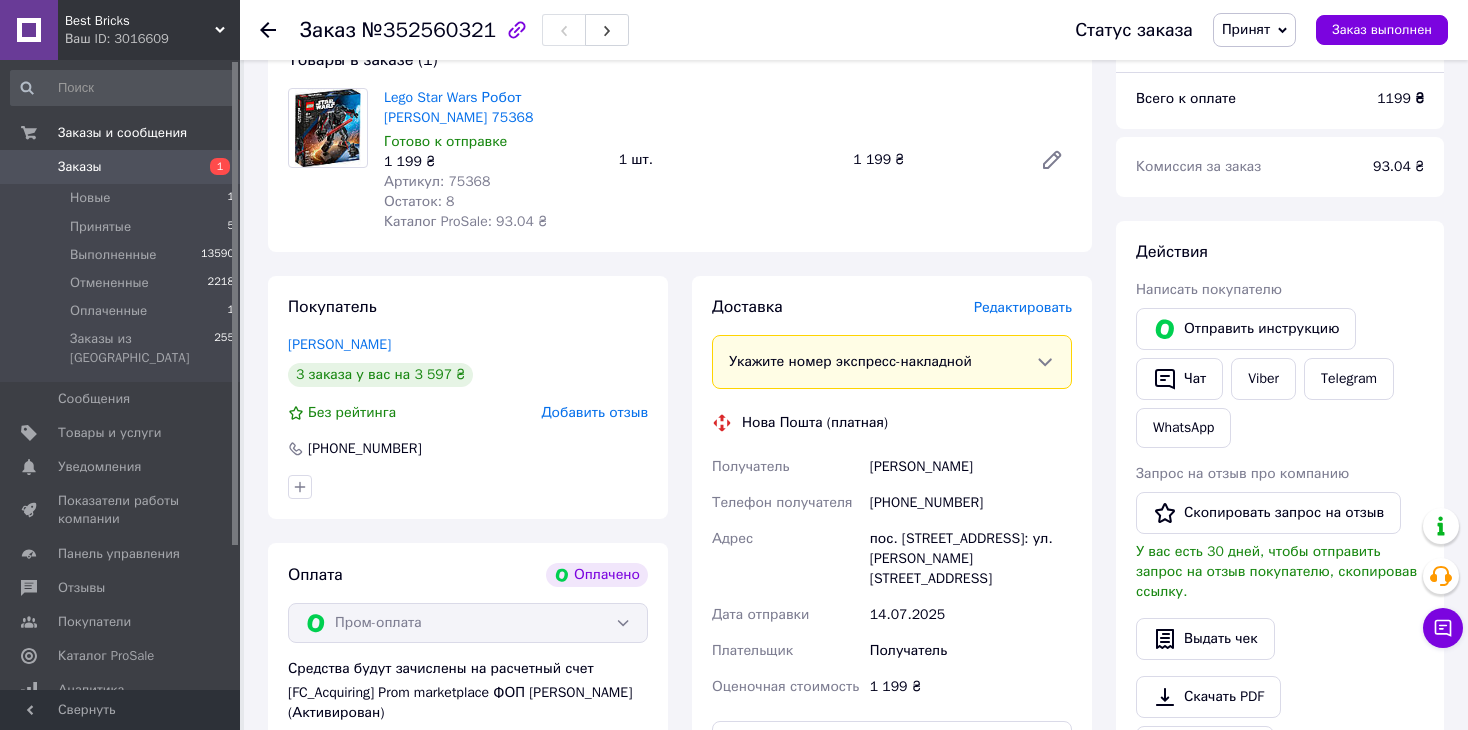 click on "Косточка Ольга" at bounding box center (971, 467) 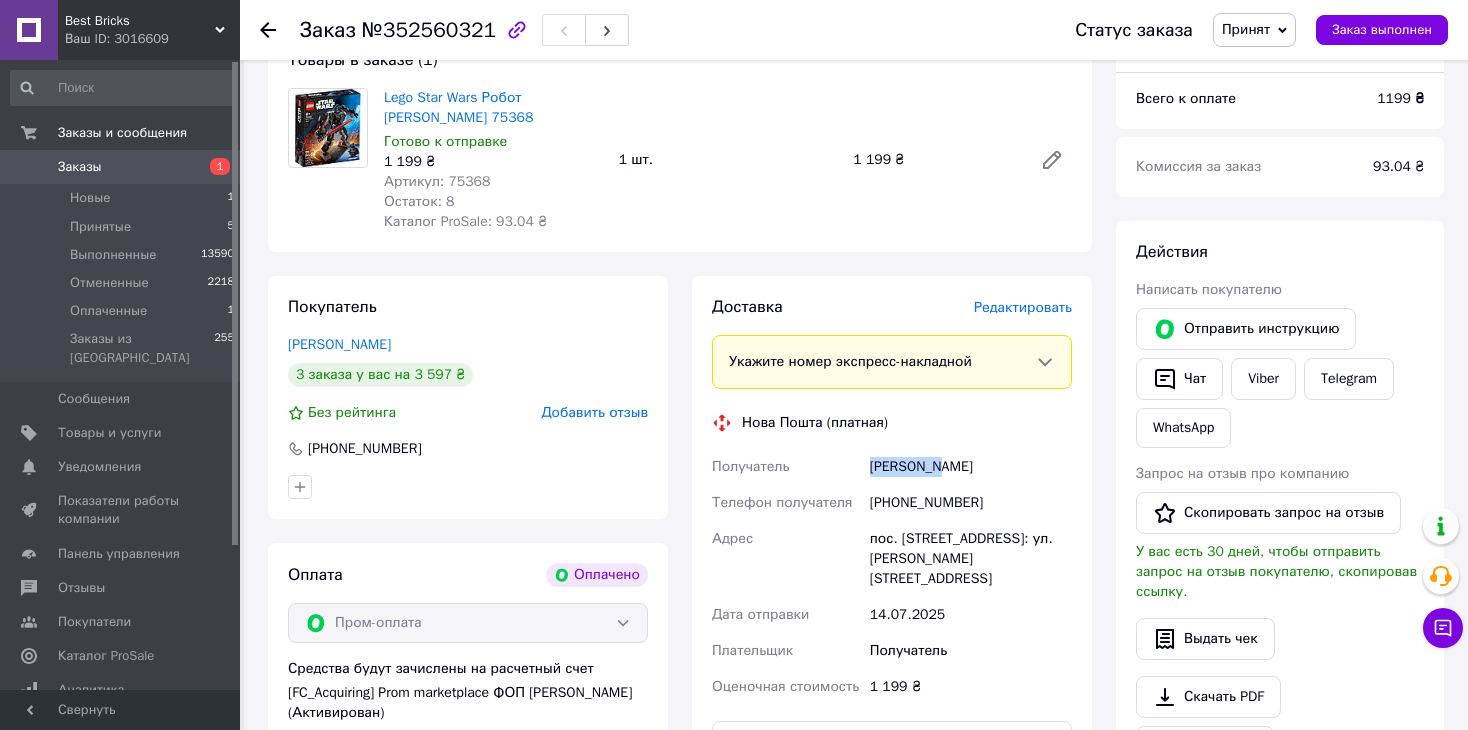 click on "Косточка Ольга" at bounding box center [971, 467] 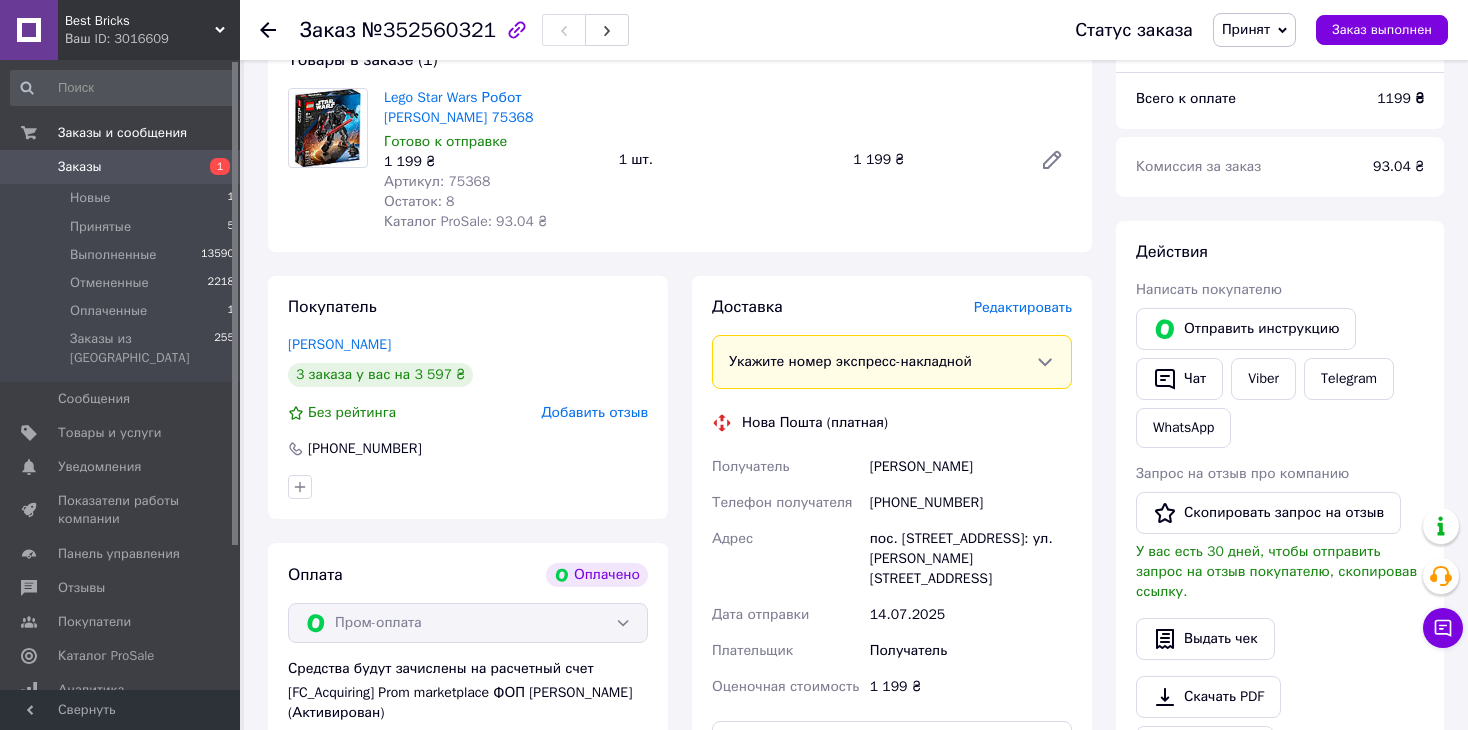 click on "Редактировать" at bounding box center [1023, 307] 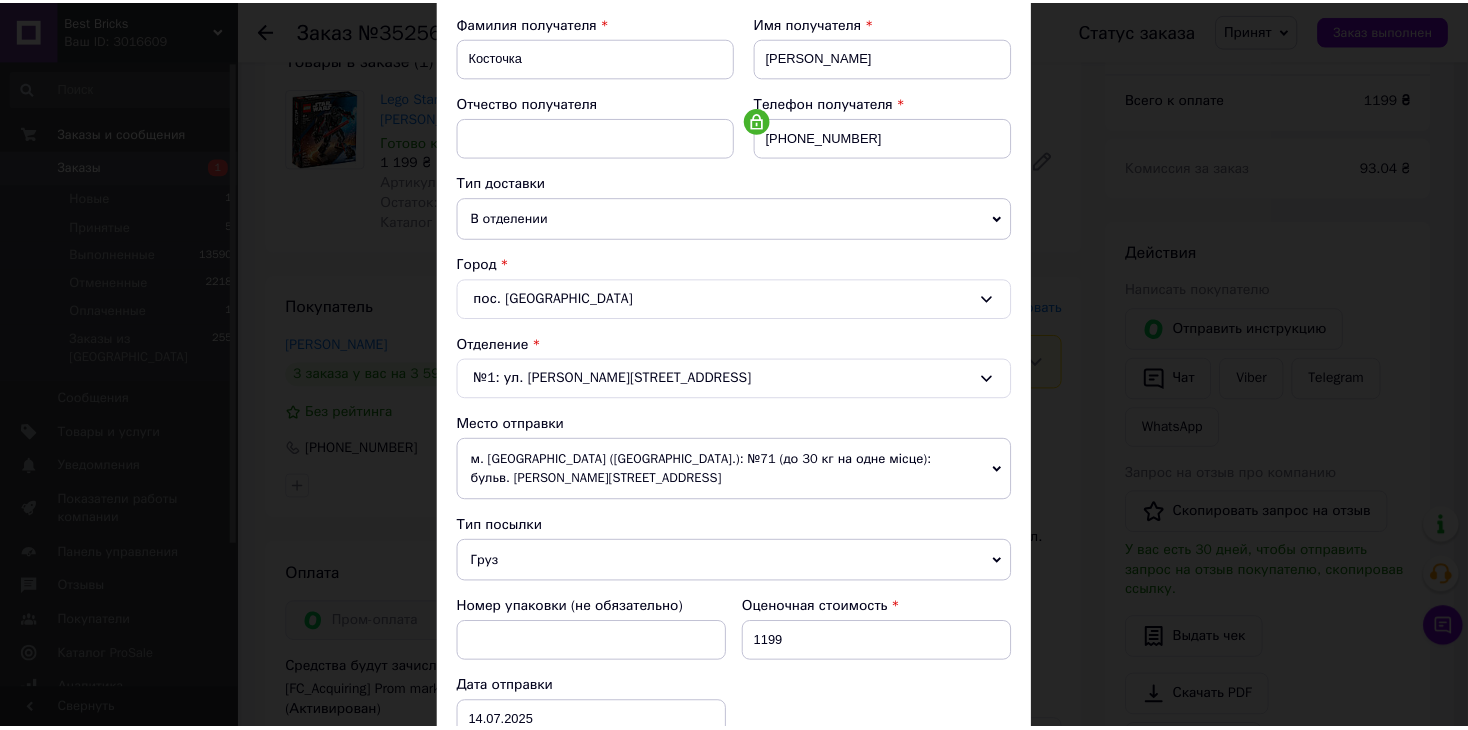 scroll, scrollTop: 592, scrollLeft: 0, axis: vertical 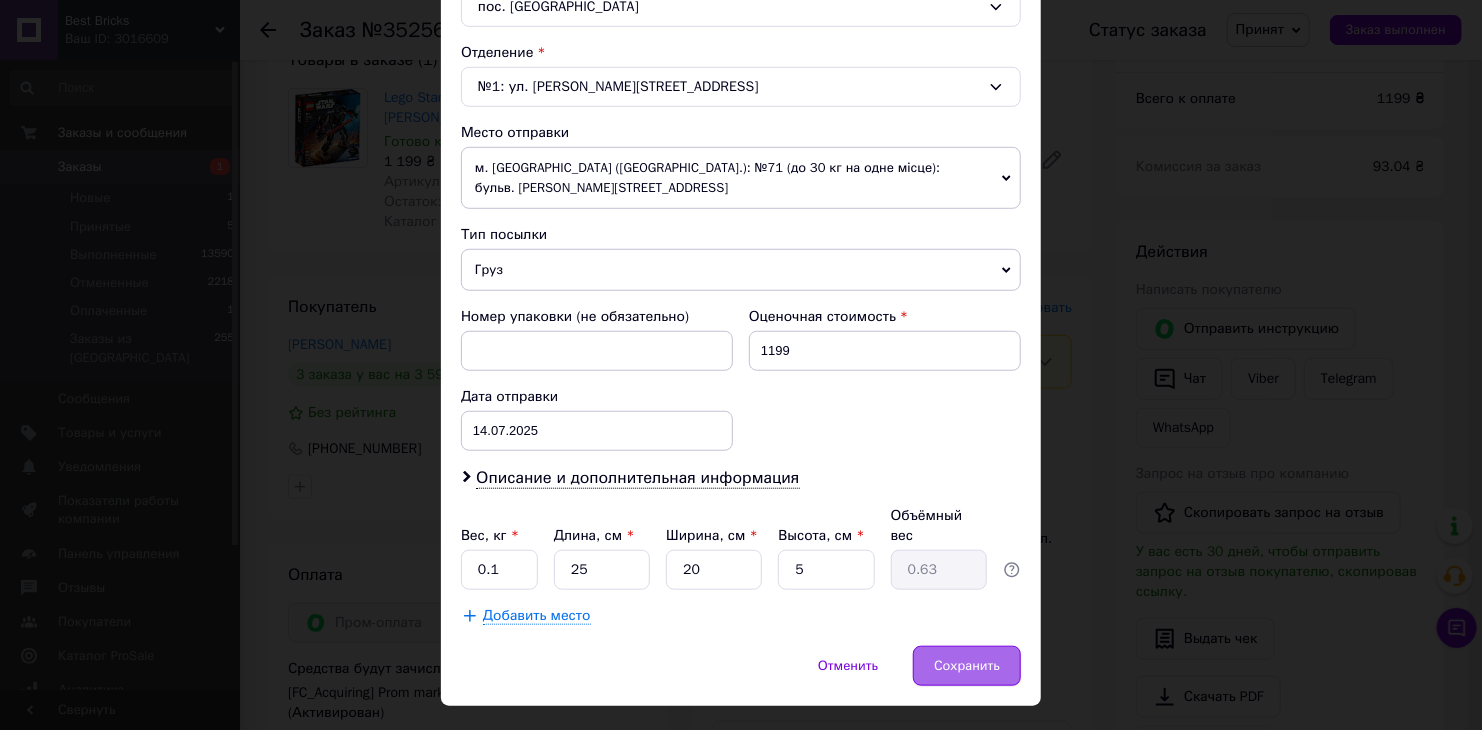 click on "Сохранить" at bounding box center (967, 666) 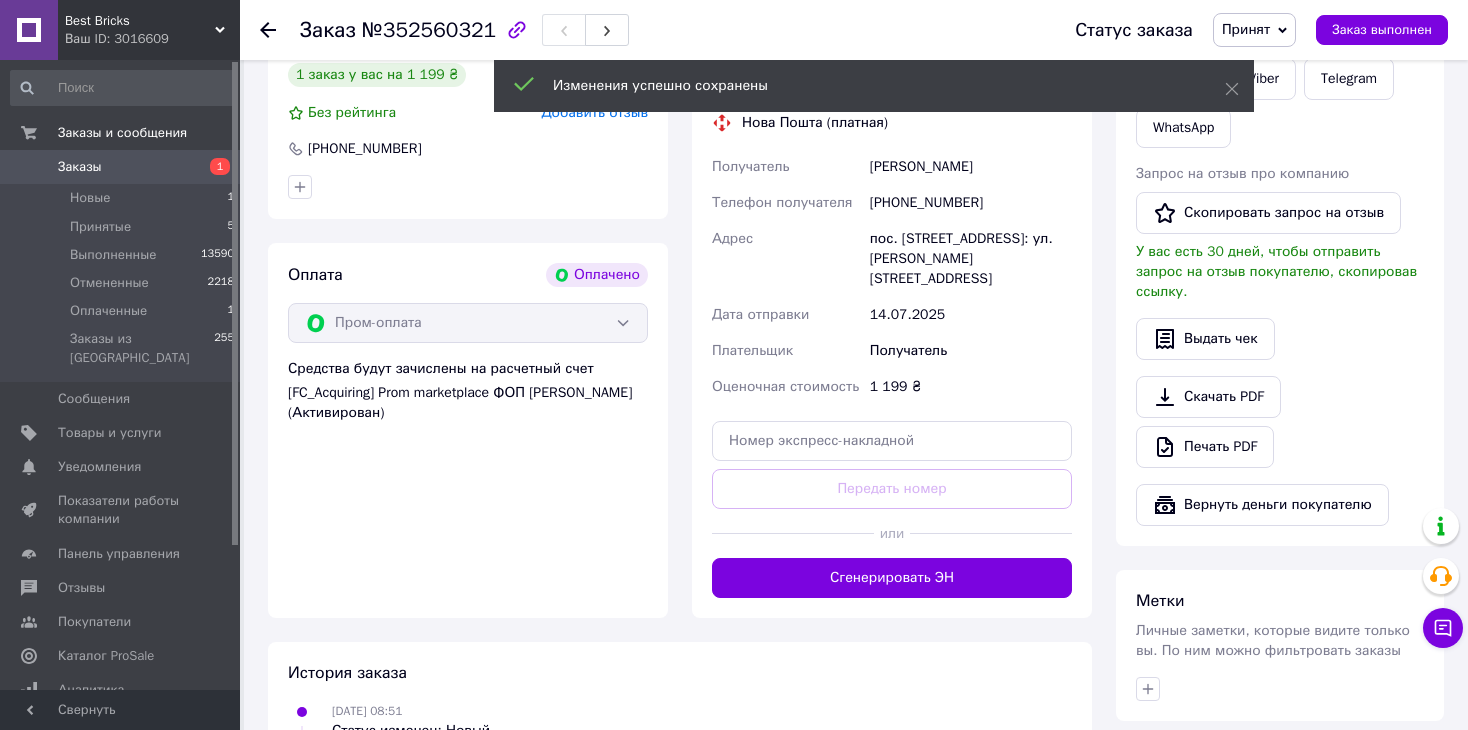 scroll, scrollTop: 1100, scrollLeft: 0, axis: vertical 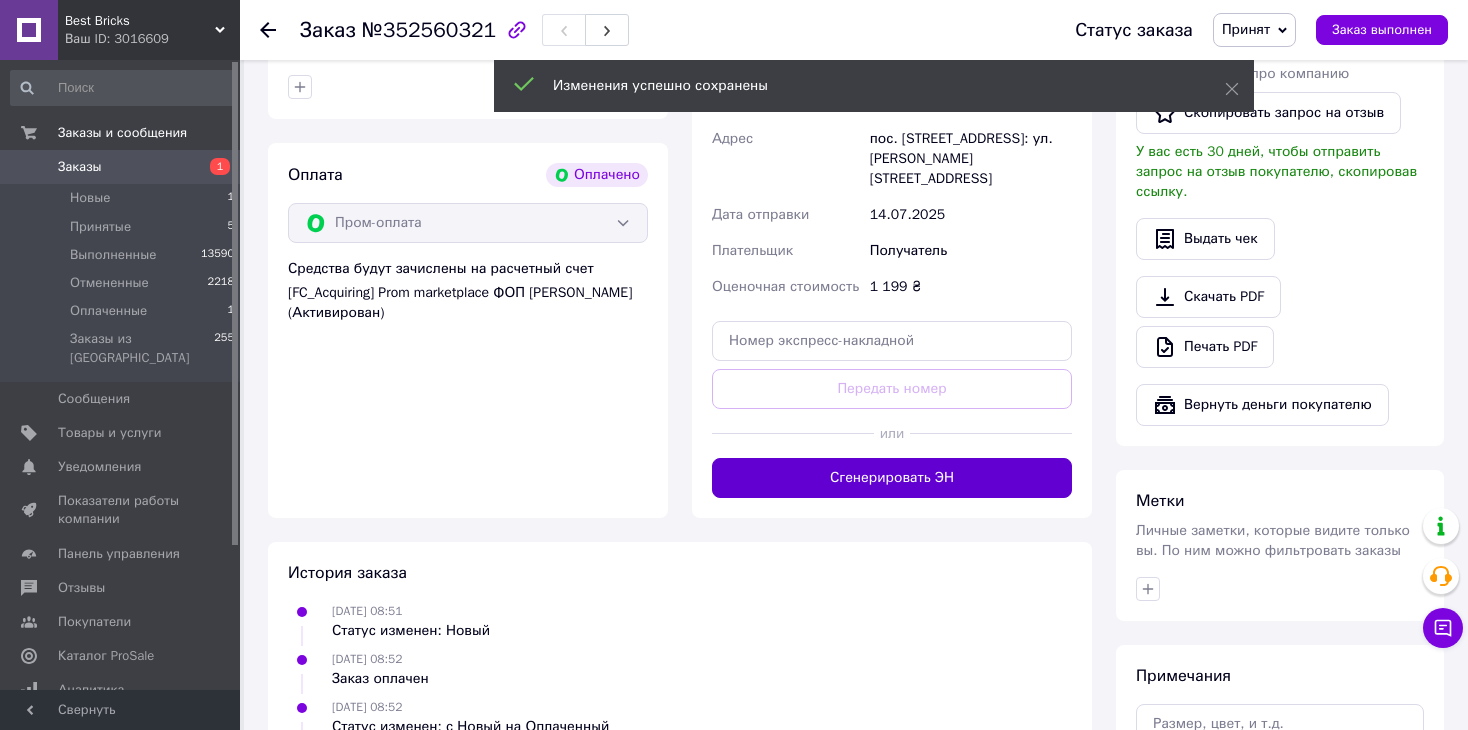 click on "Сгенерировать ЭН" at bounding box center (892, 478) 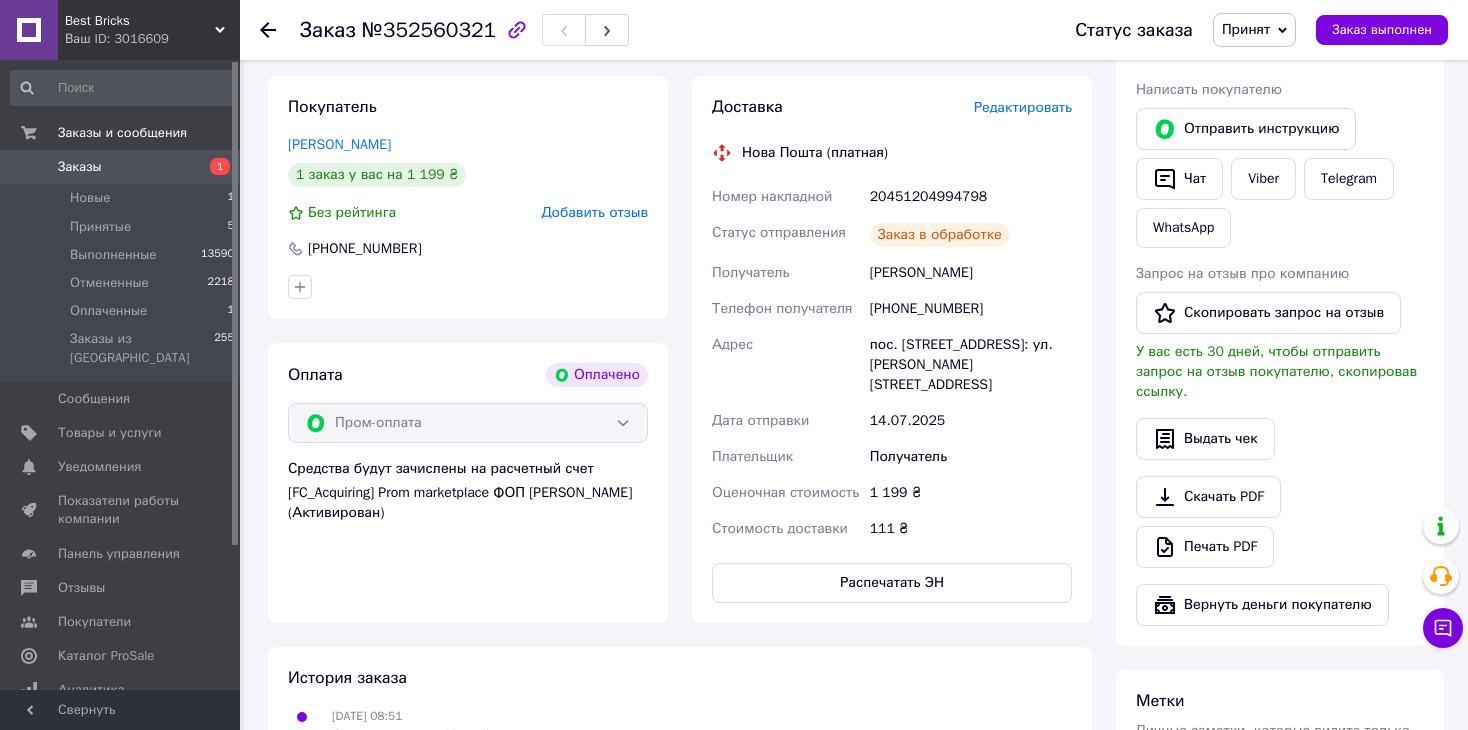 scroll, scrollTop: 700, scrollLeft: 0, axis: vertical 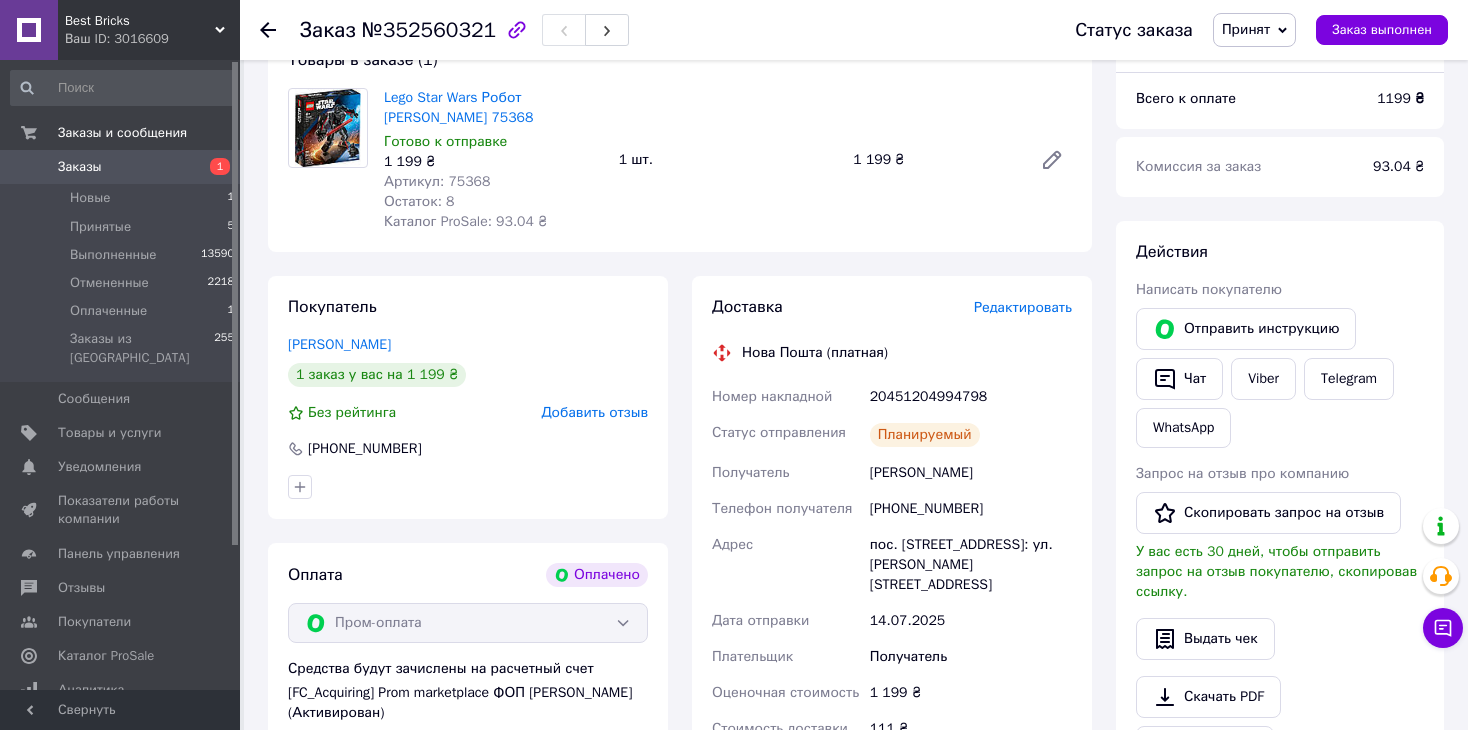 click on "20451204994798" at bounding box center (971, 397) 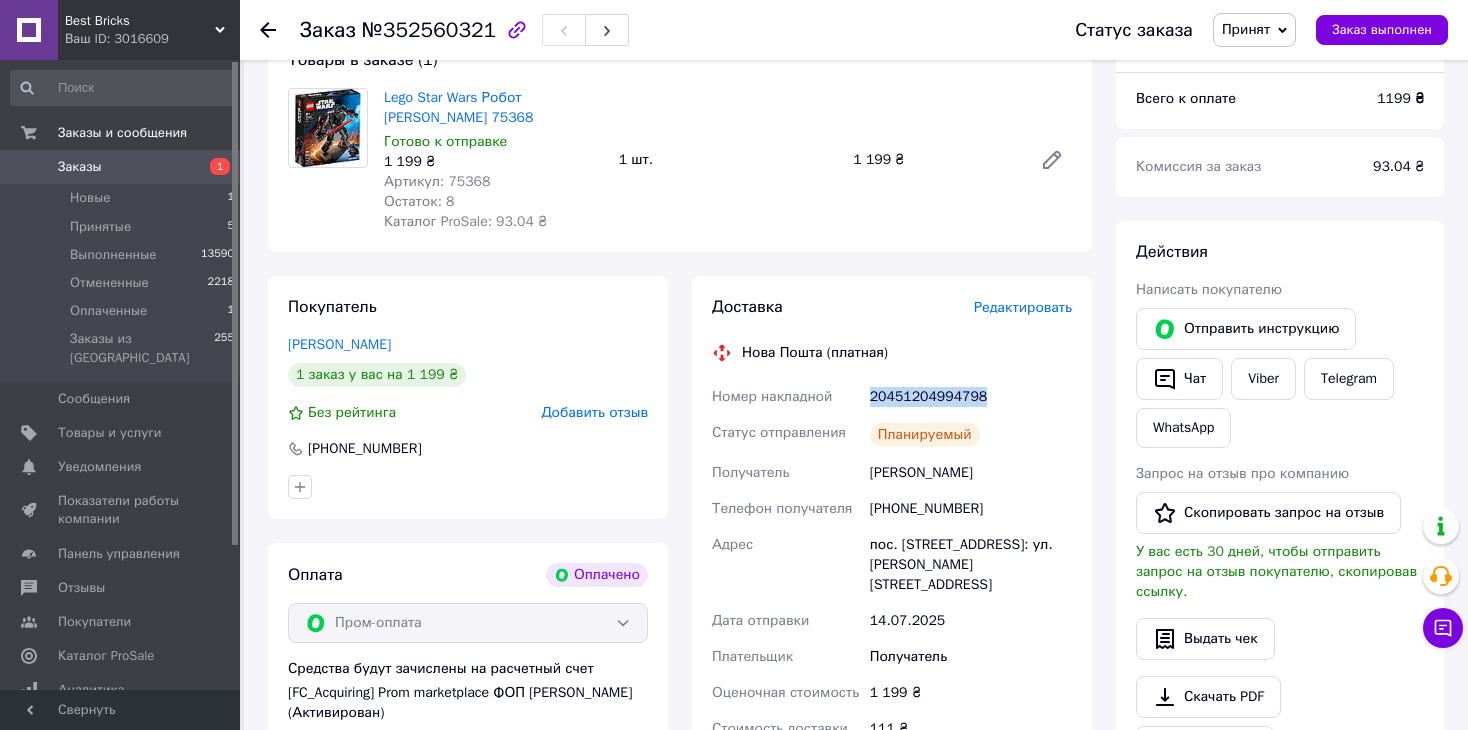 click on "20451204994798" at bounding box center [971, 397] 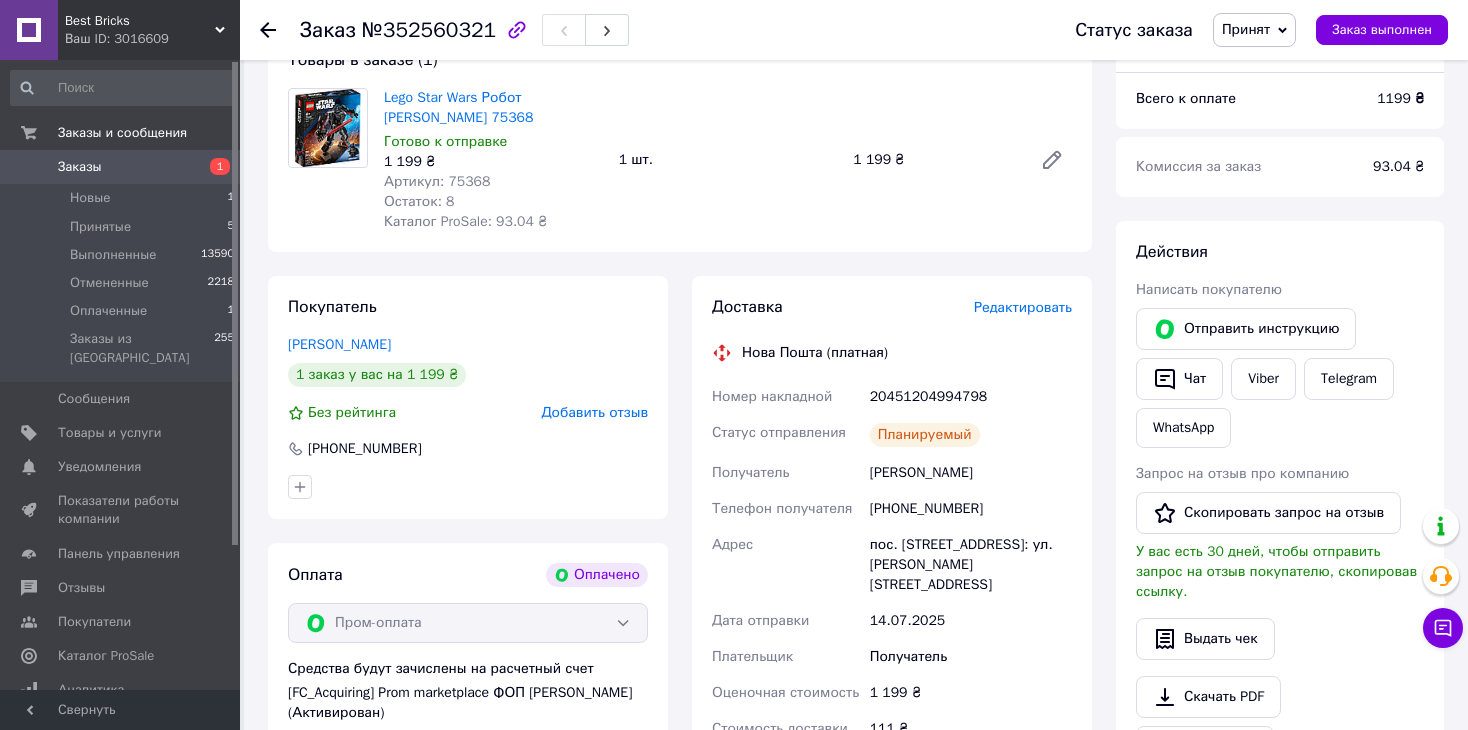 click 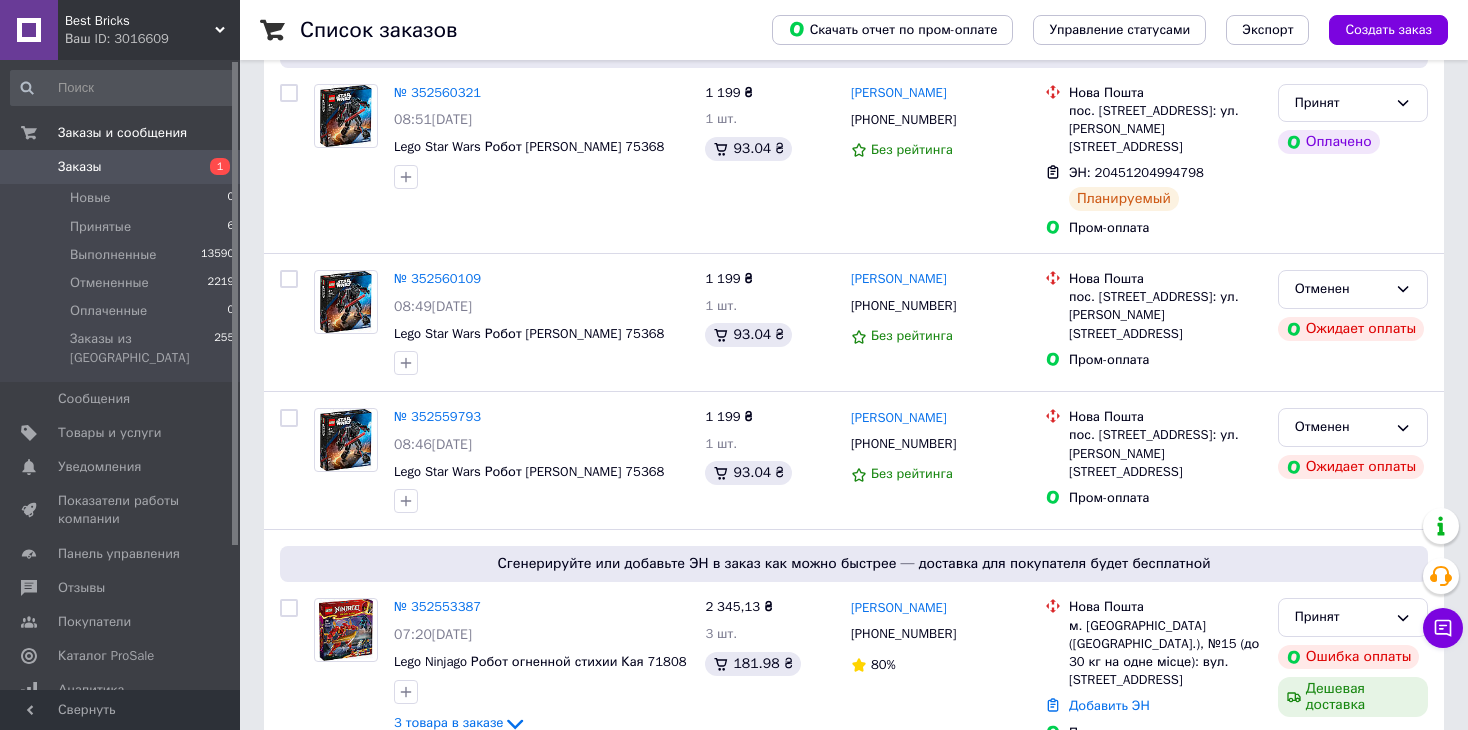 scroll, scrollTop: 300, scrollLeft: 0, axis: vertical 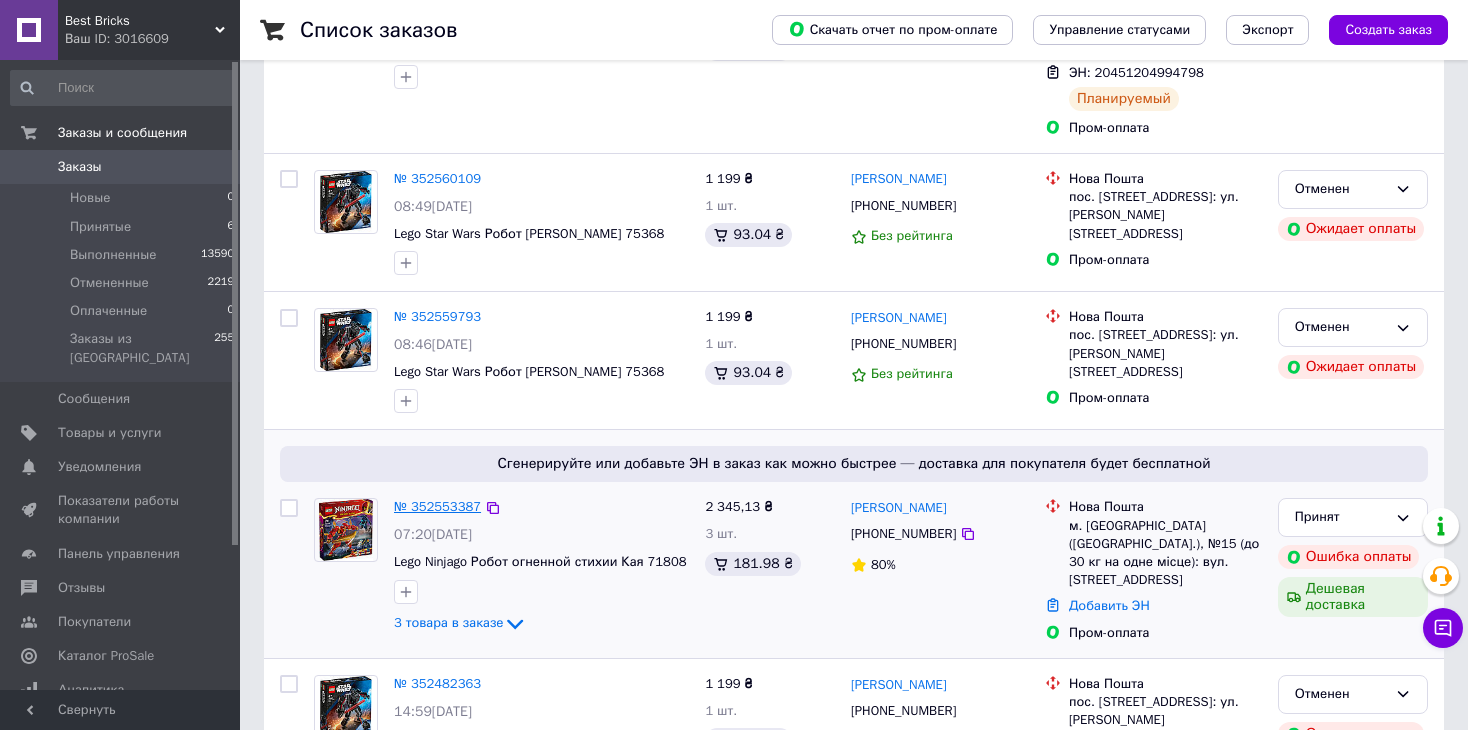 click on "№ 352553387" at bounding box center [437, 506] 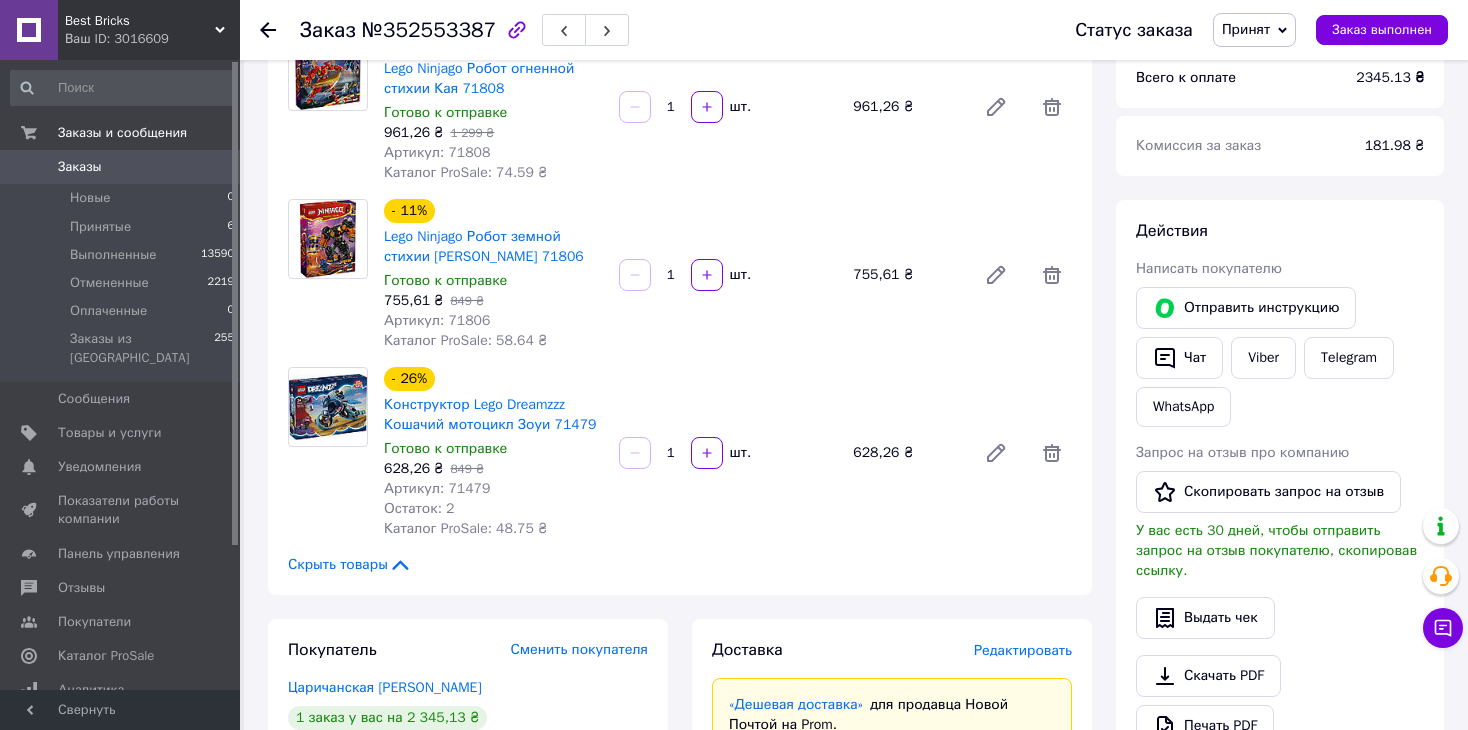 scroll, scrollTop: 0, scrollLeft: 0, axis: both 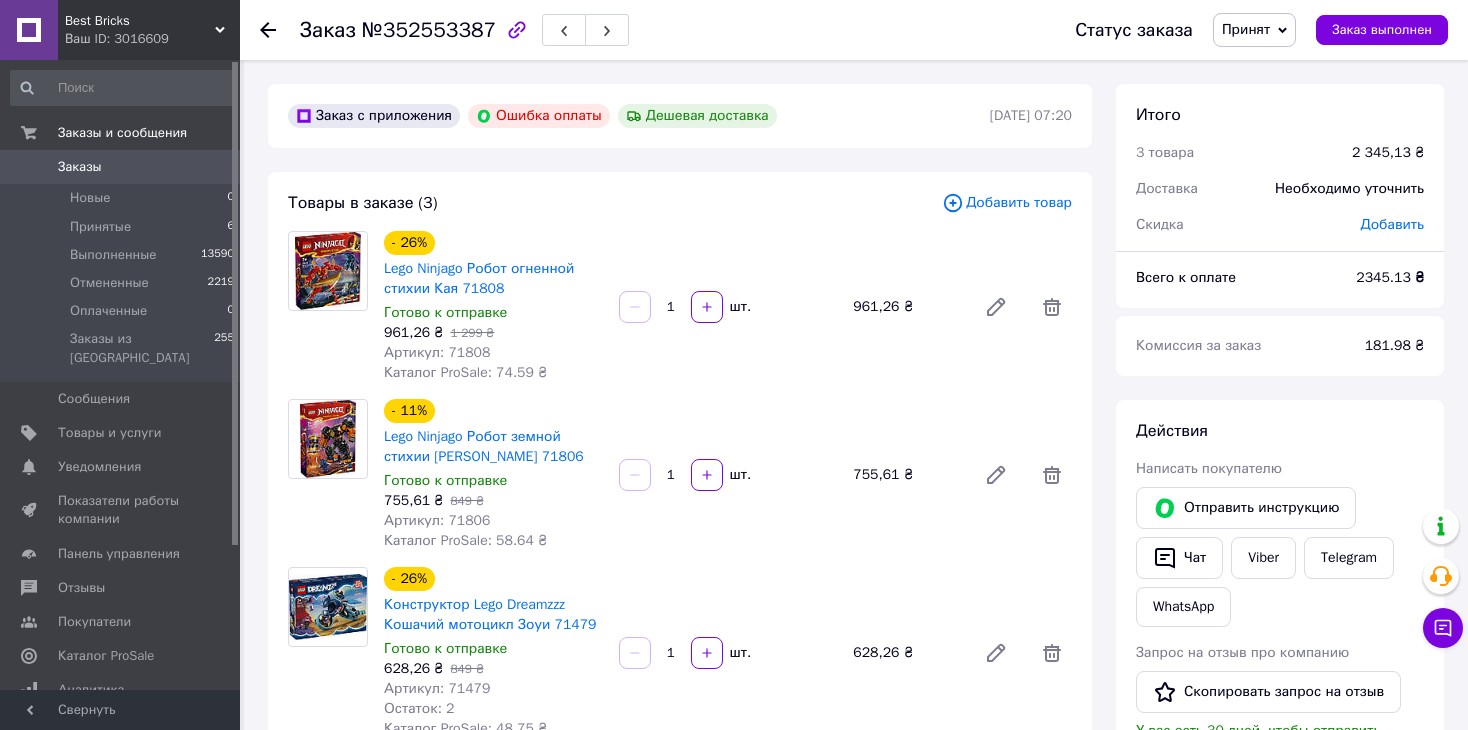 click 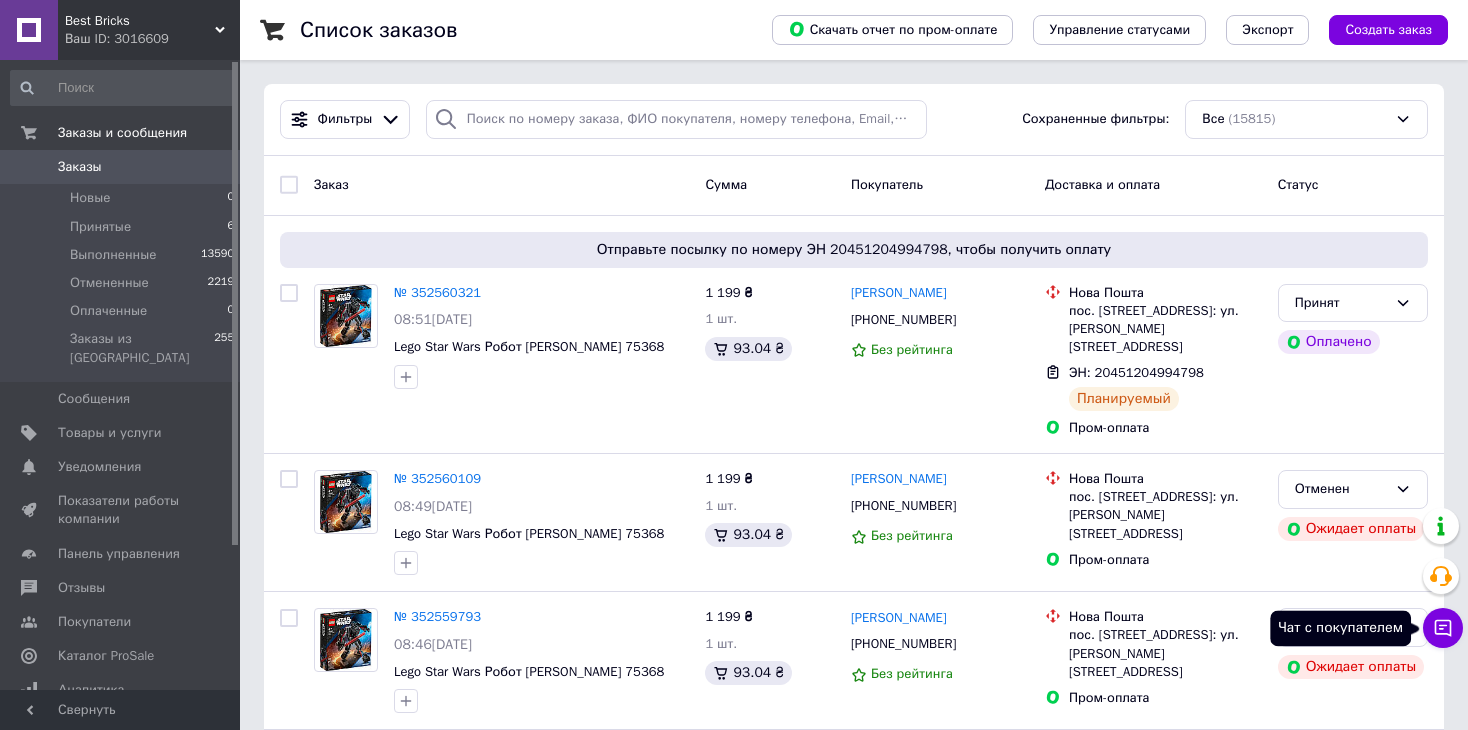 click 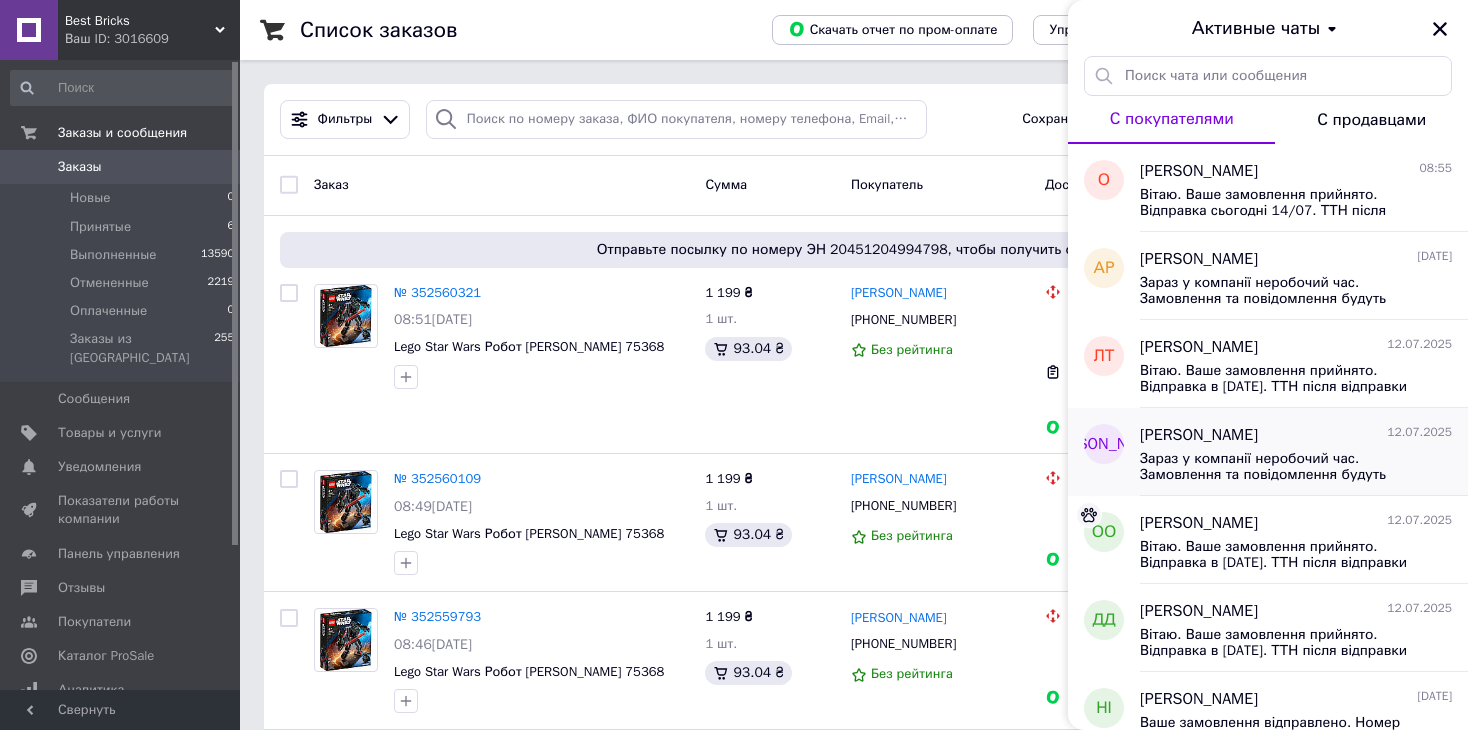 click on "Зараз у компанії неробочий час. Замовлення та повідомлення будуть оброблені з 09:00 найближчого робочого дня (14.07)" at bounding box center (1282, 467) 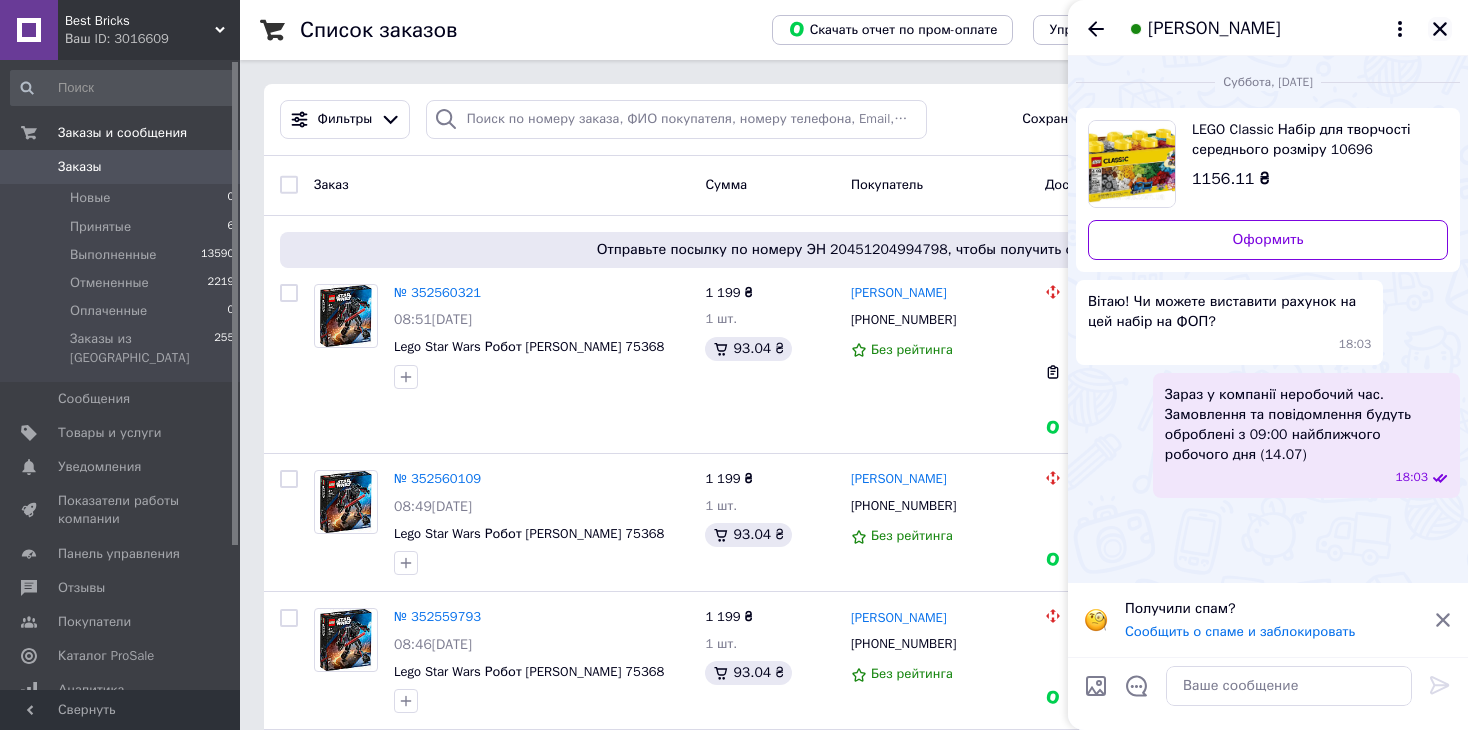 click 